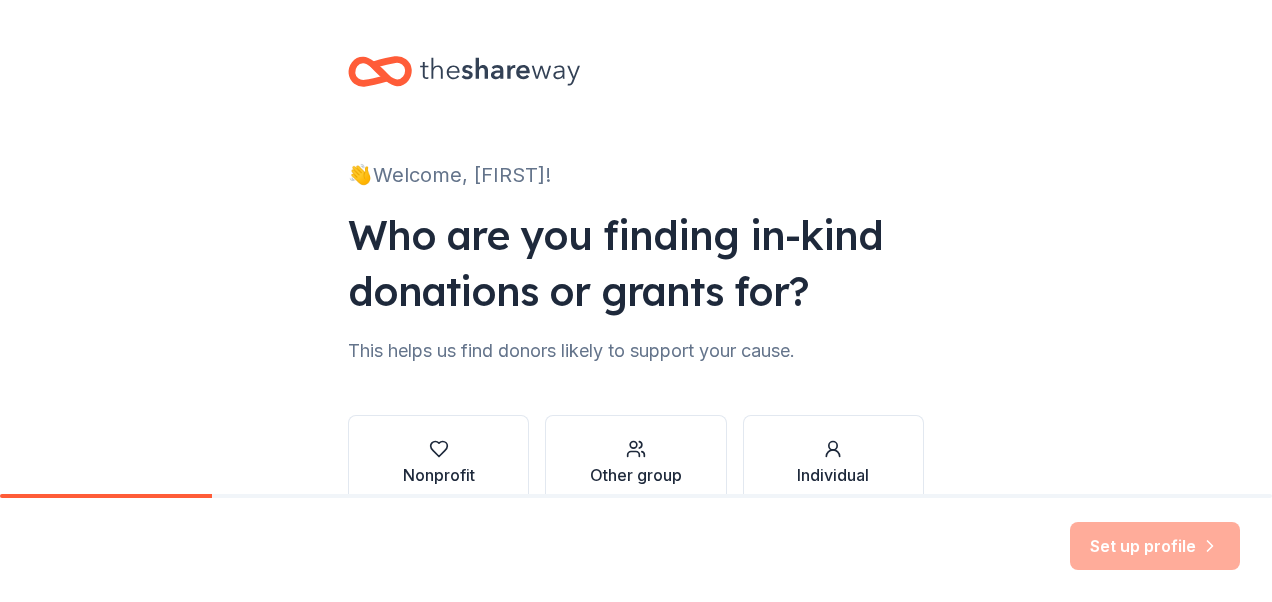 scroll, scrollTop: 0, scrollLeft: 0, axis: both 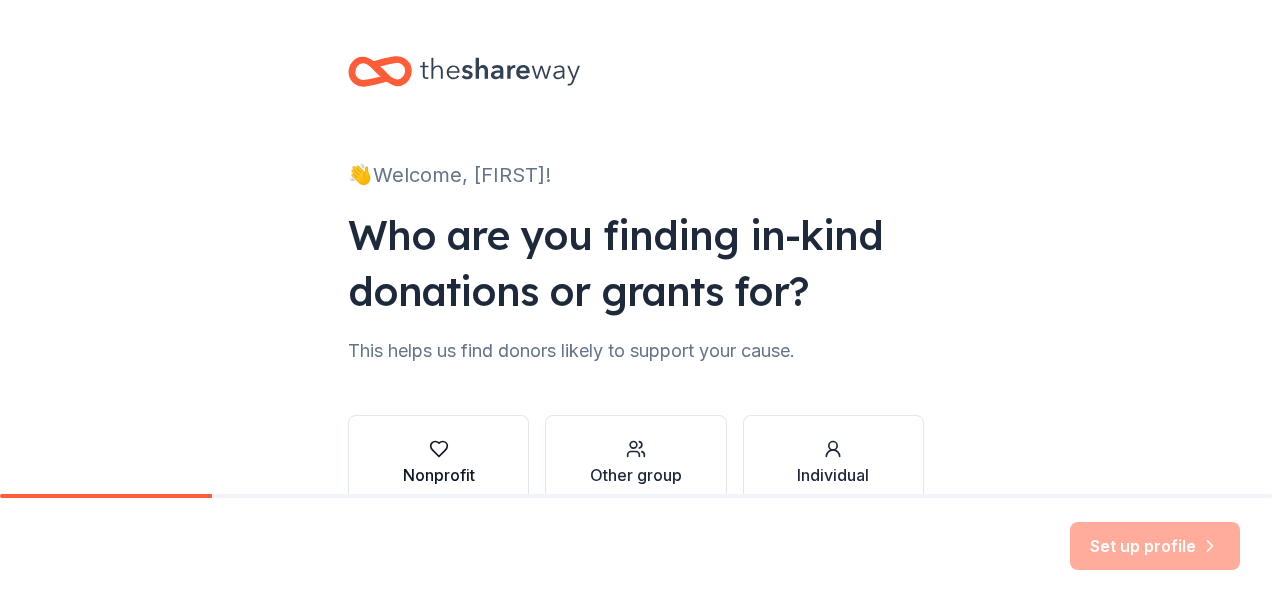 click on "Nonprofit" at bounding box center [439, 463] 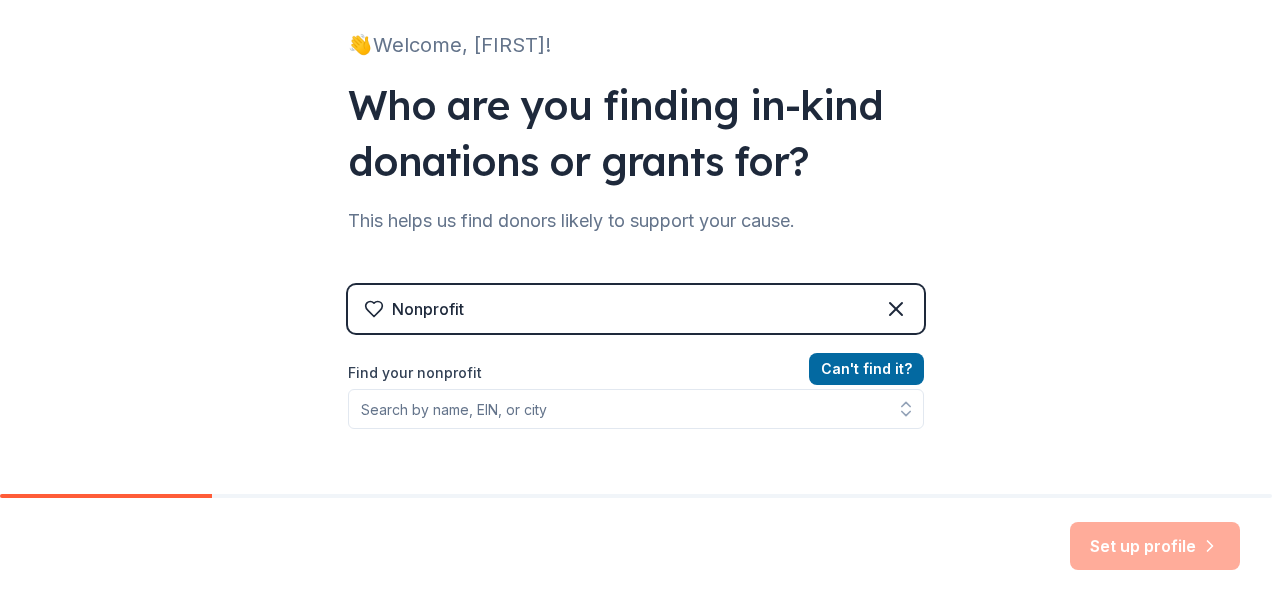 scroll, scrollTop: 135, scrollLeft: 0, axis: vertical 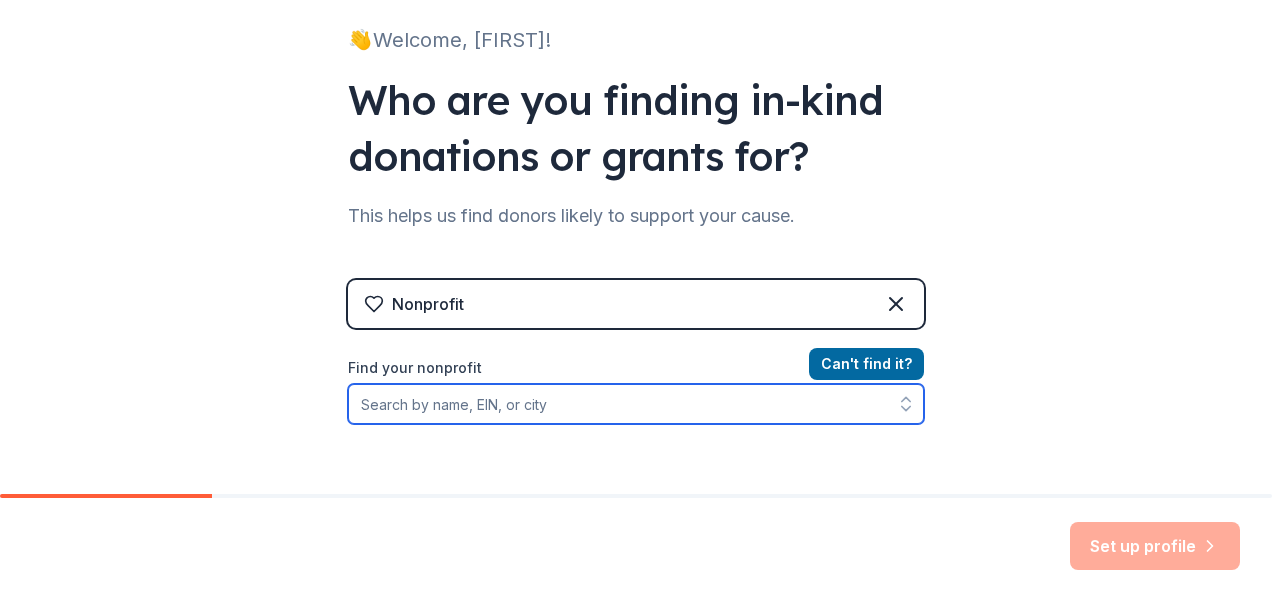 click on "Find your nonprofit" at bounding box center [636, 404] 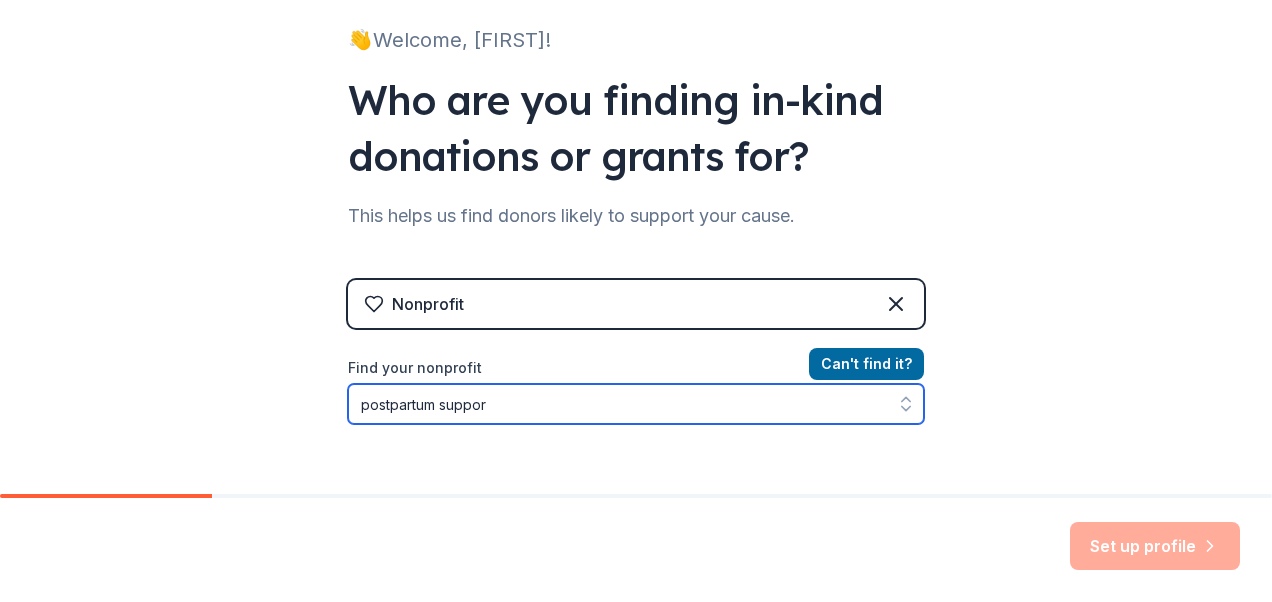 type on "postpartum support" 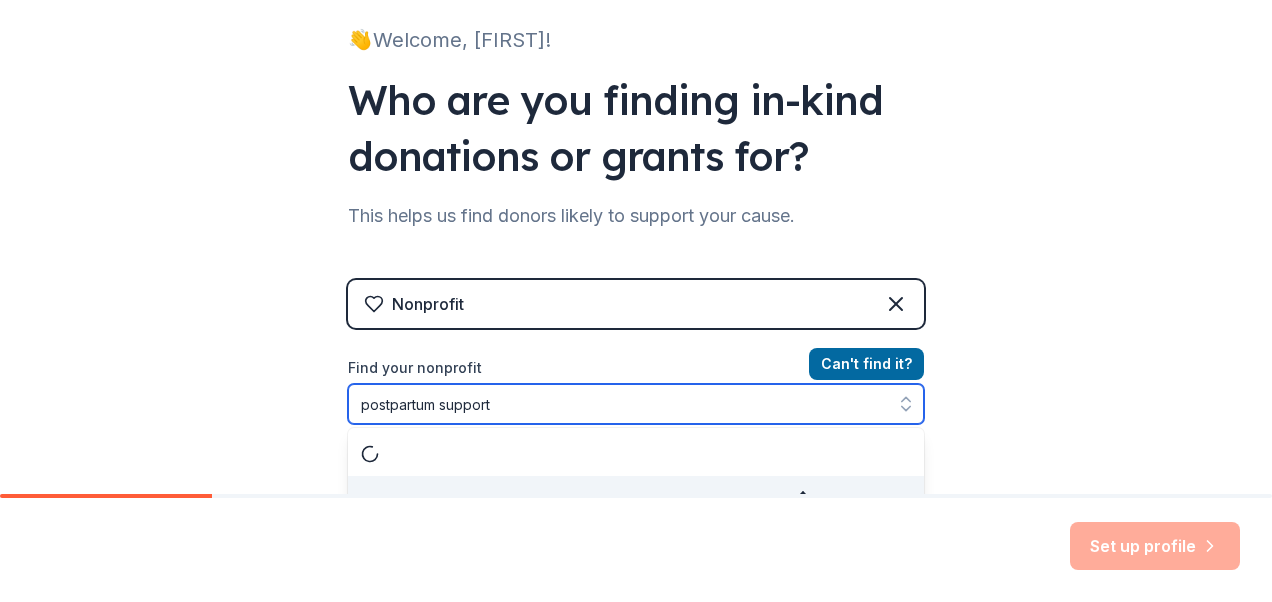 scroll, scrollTop: 165, scrollLeft: 0, axis: vertical 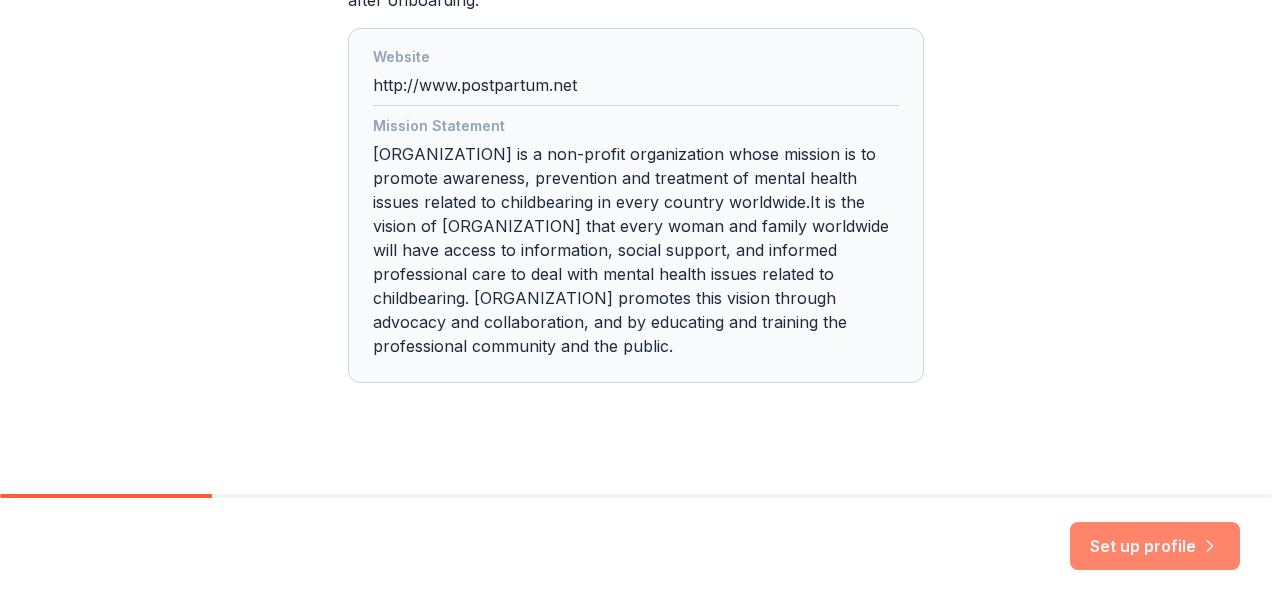 click on "Set up profile" at bounding box center [1155, 546] 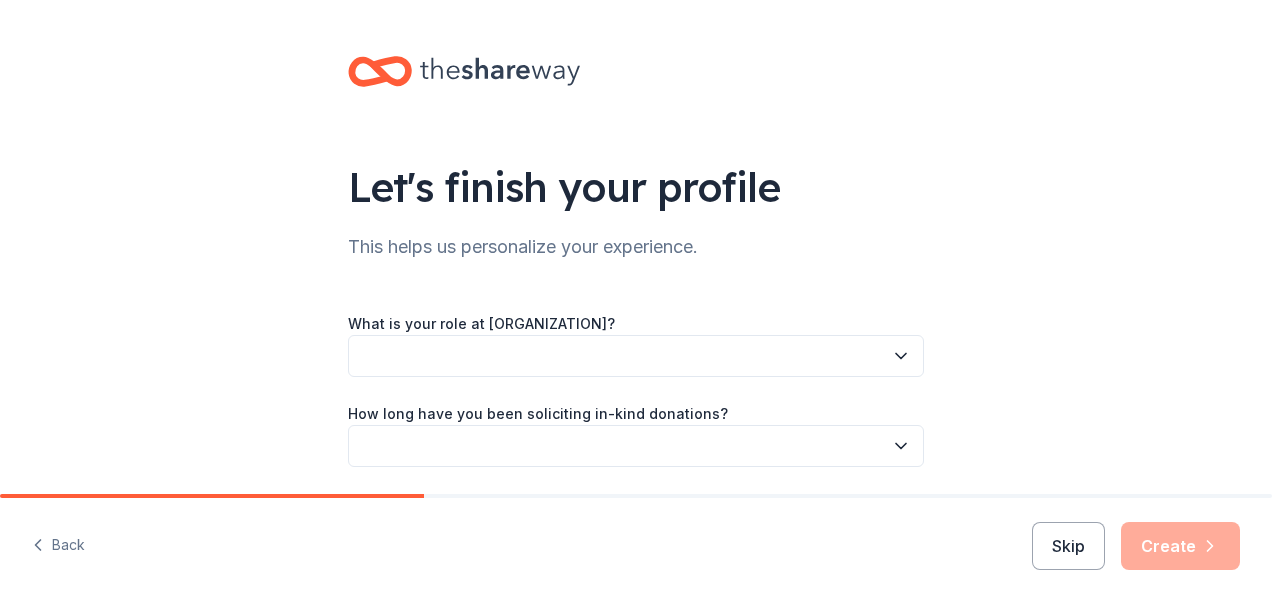 click at bounding box center [636, 356] 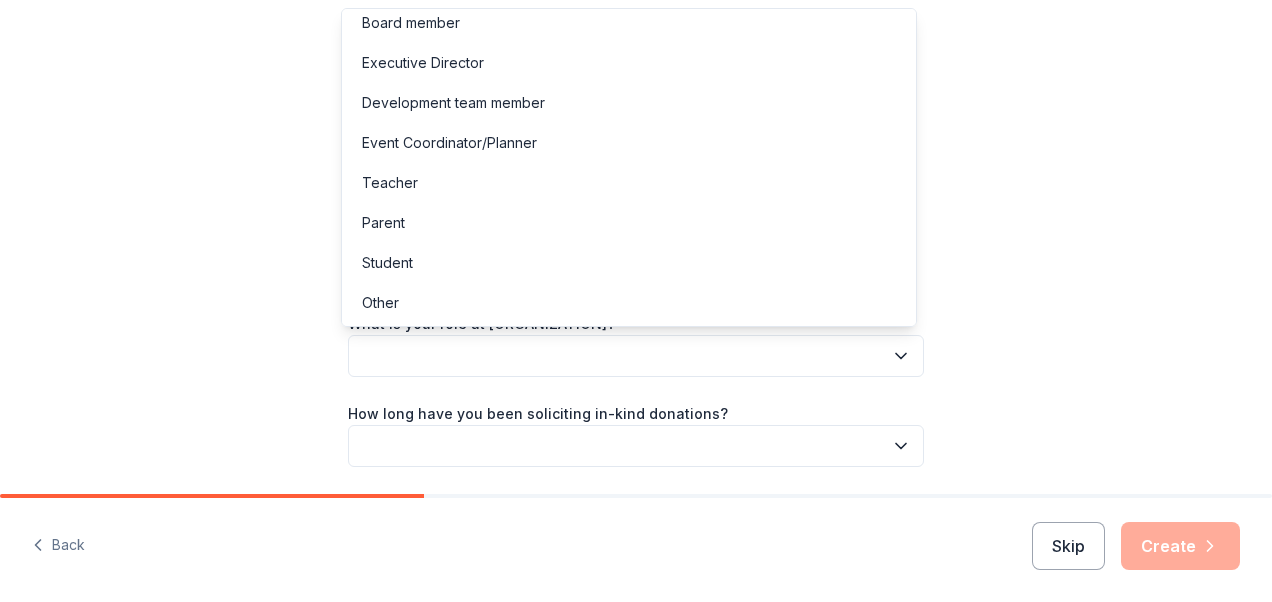 scroll, scrollTop: 0, scrollLeft: 0, axis: both 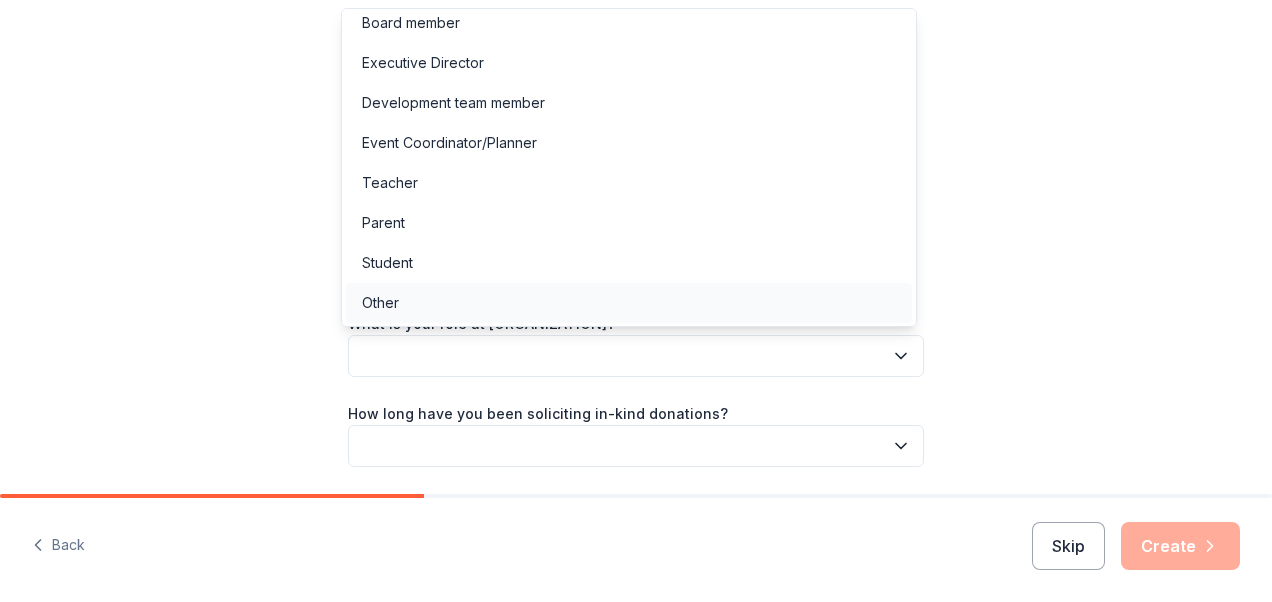 click on "Other" at bounding box center [629, 303] 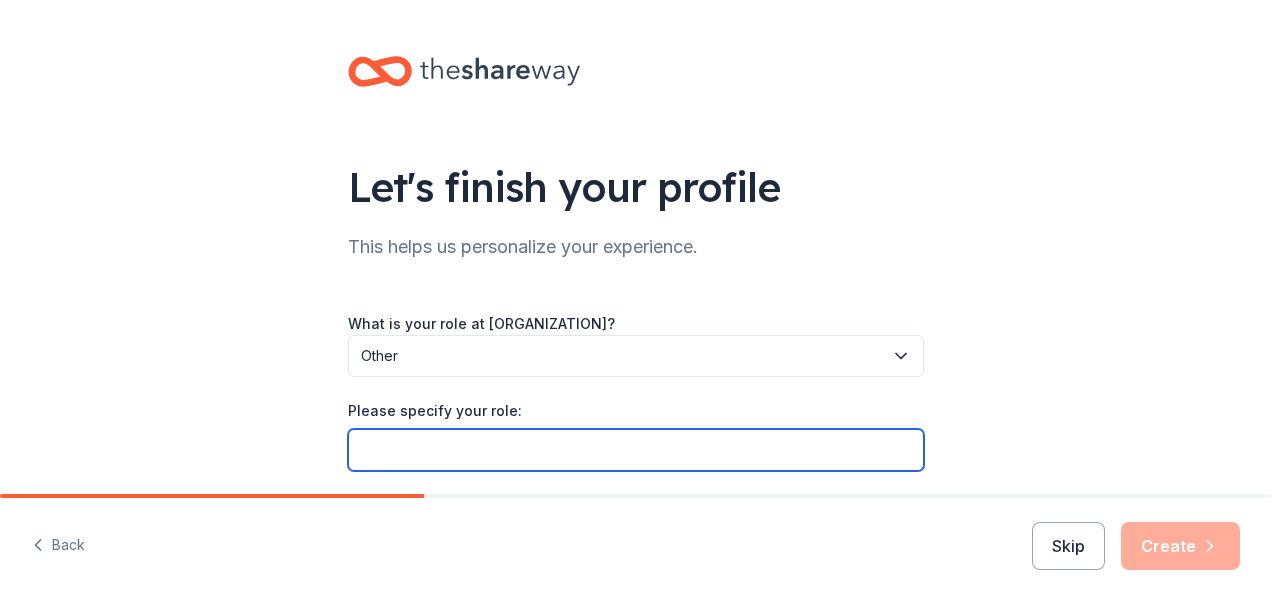 click on "Please specify your role:" at bounding box center (636, 450) 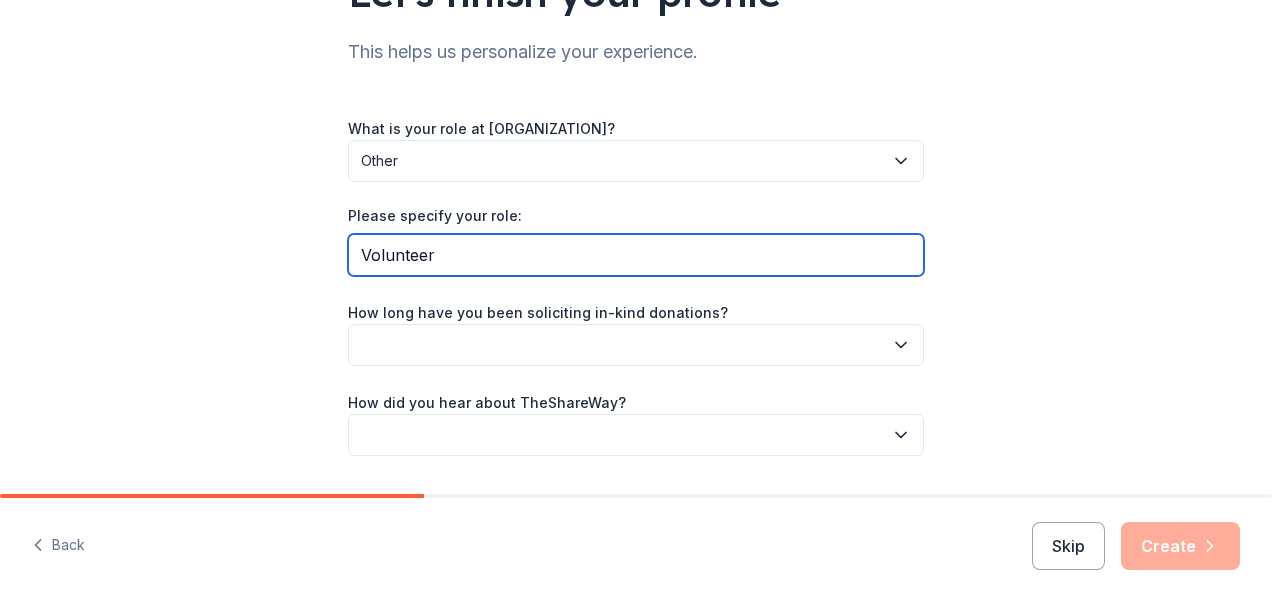 scroll, scrollTop: 252, scrollLeft: 0, axis: vertical 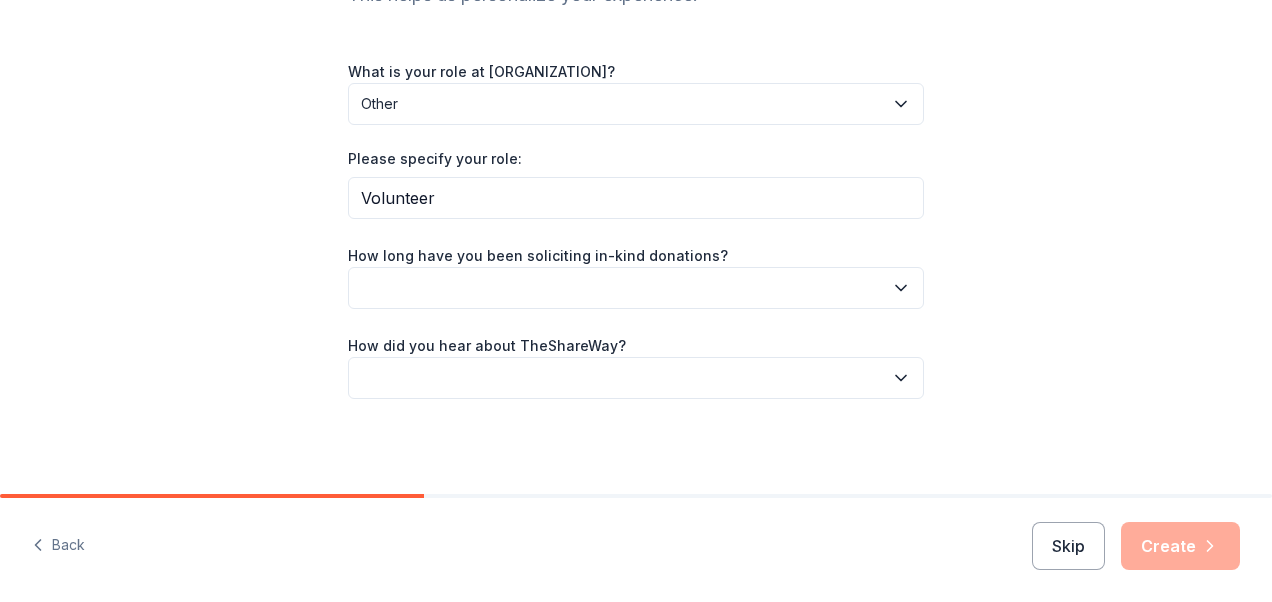 click at bounding box center [636, 288] 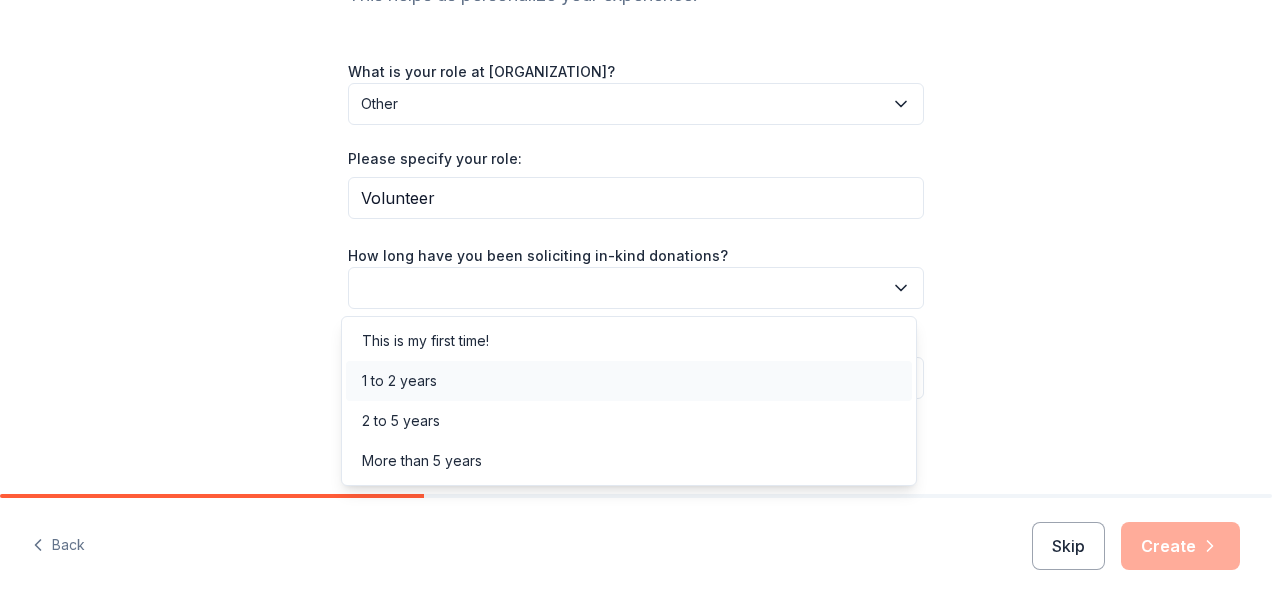 click on "1 to 2 years" at bounding box center (629, 381) 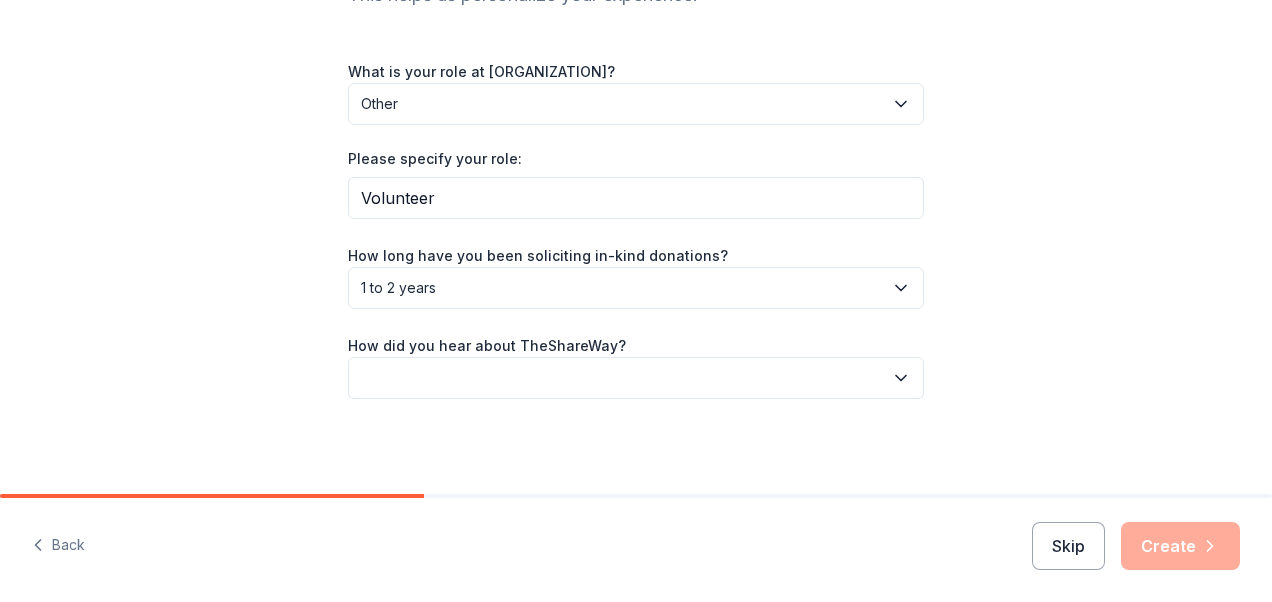 click at bounding box center (636, 378) 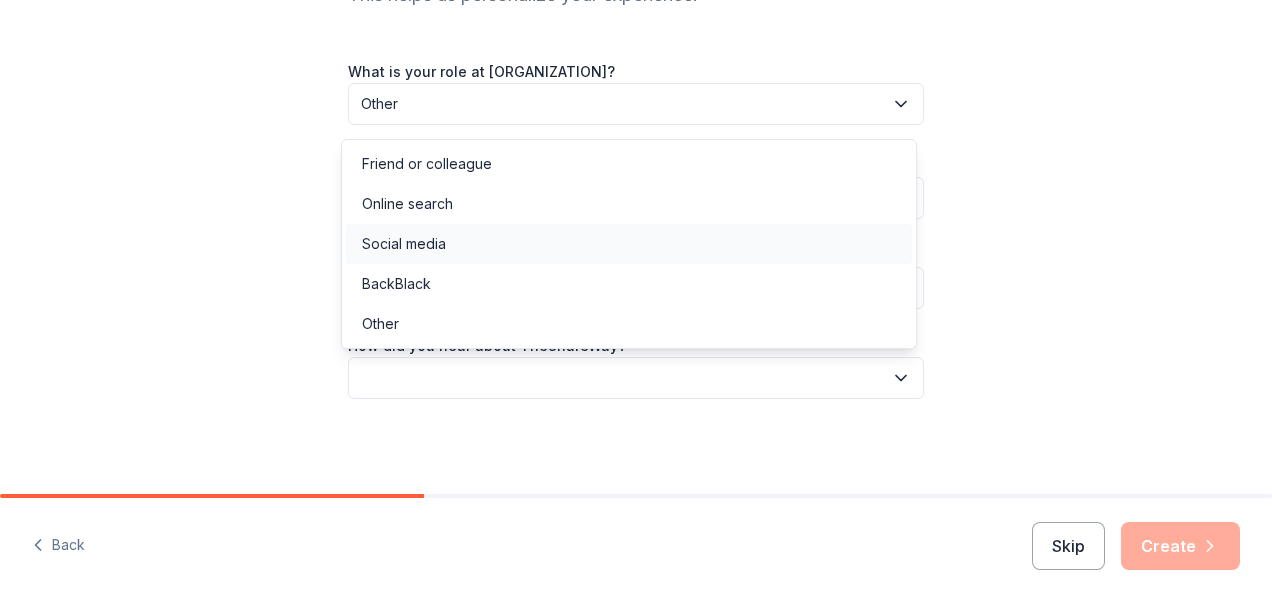 click on "Social media" at bounding box center (629, 244) 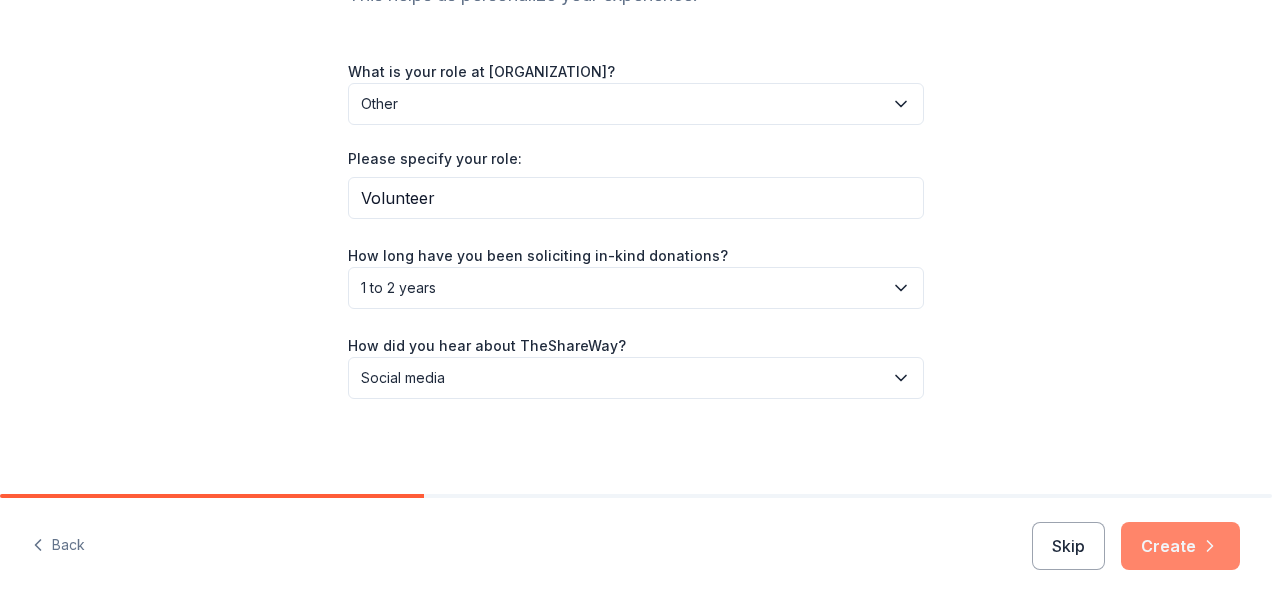 click on "Create" at bounding box center (1180, 546) 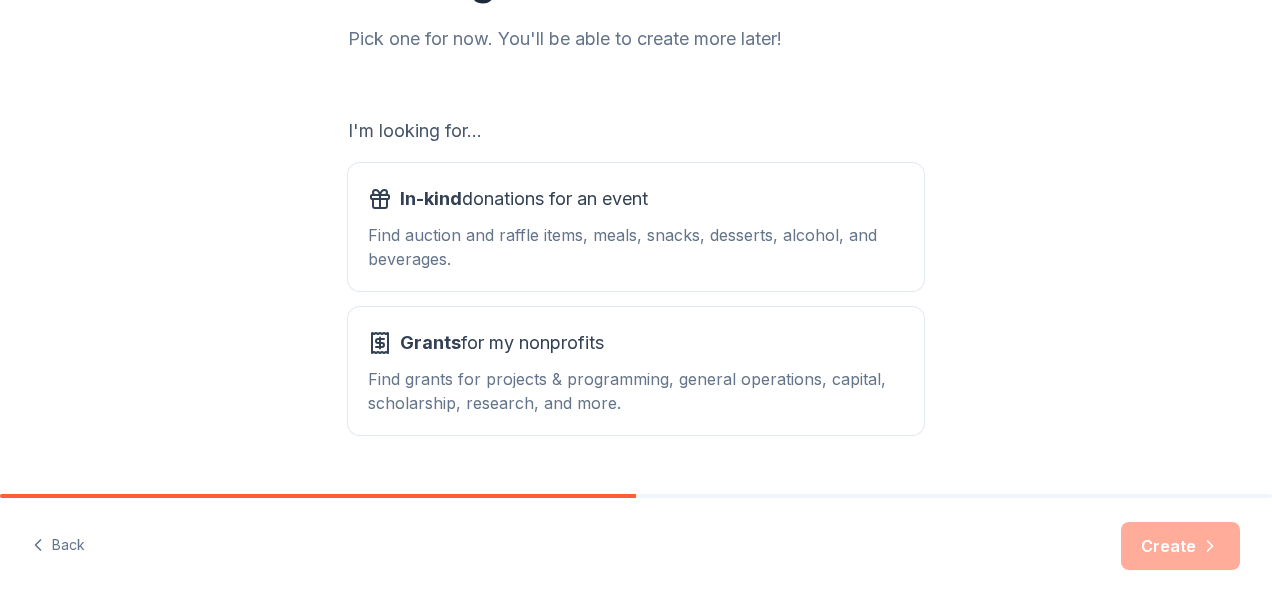scroll, scrollTop: 276, scrollLeft: 0, axis: vertical 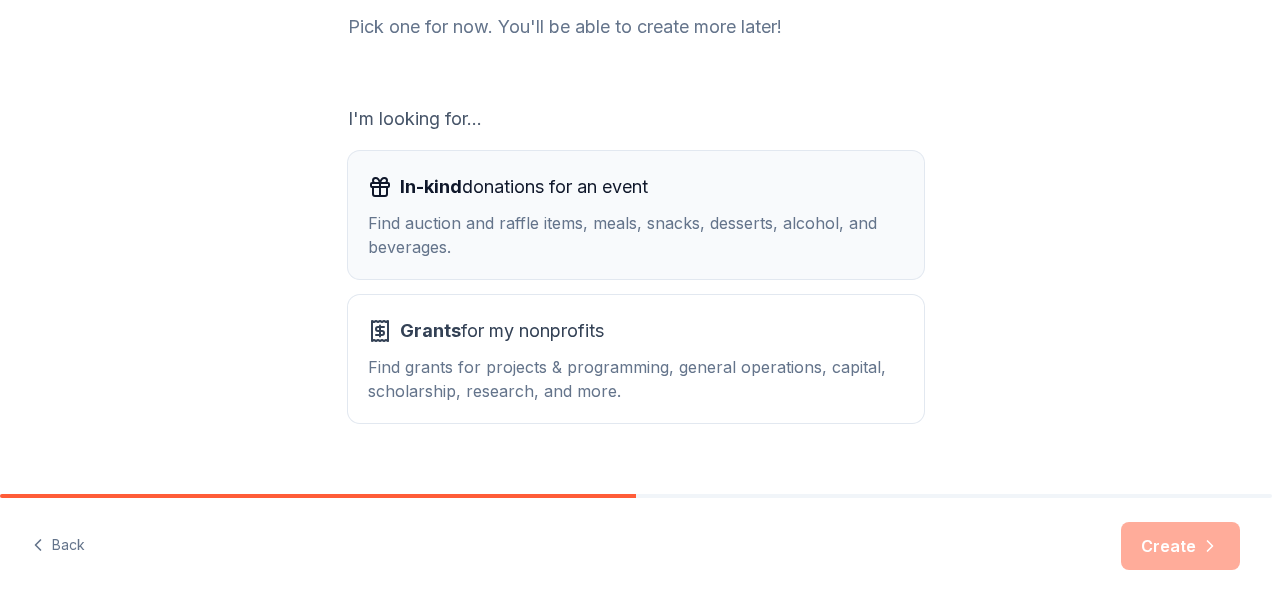 click on "In-kind  donations for an event" at bounding box center [636, 187] 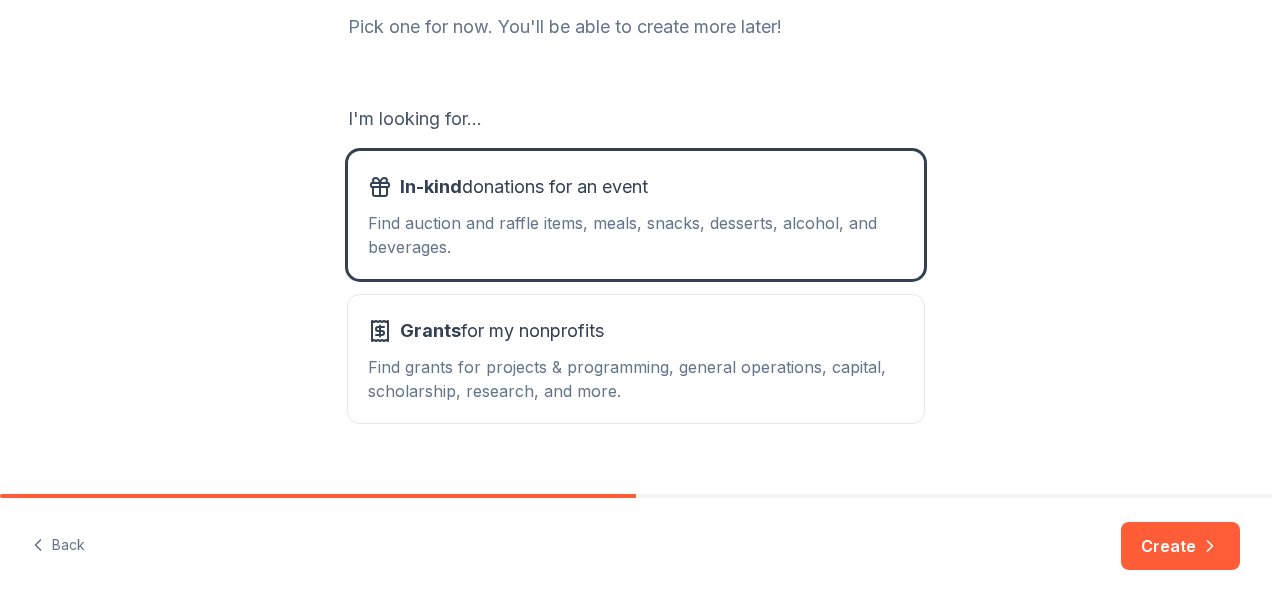 scroll, scrollTop: 313, scrollLeft: 0, axis: vertical 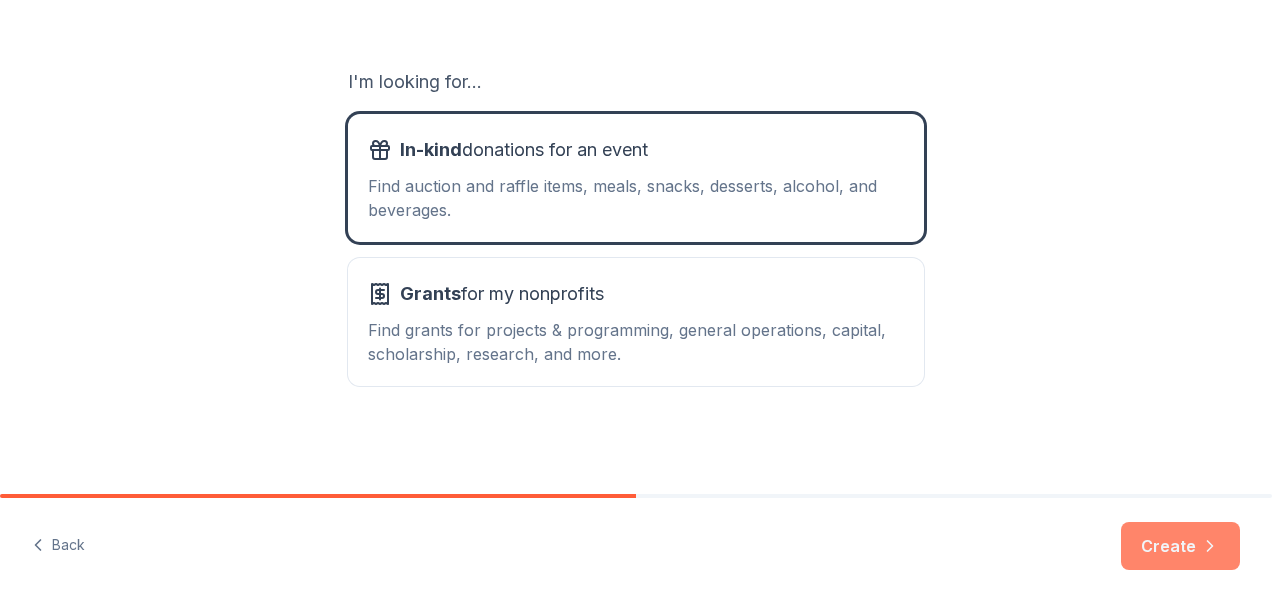 click on "Create" at bounding box center (1180, 546) 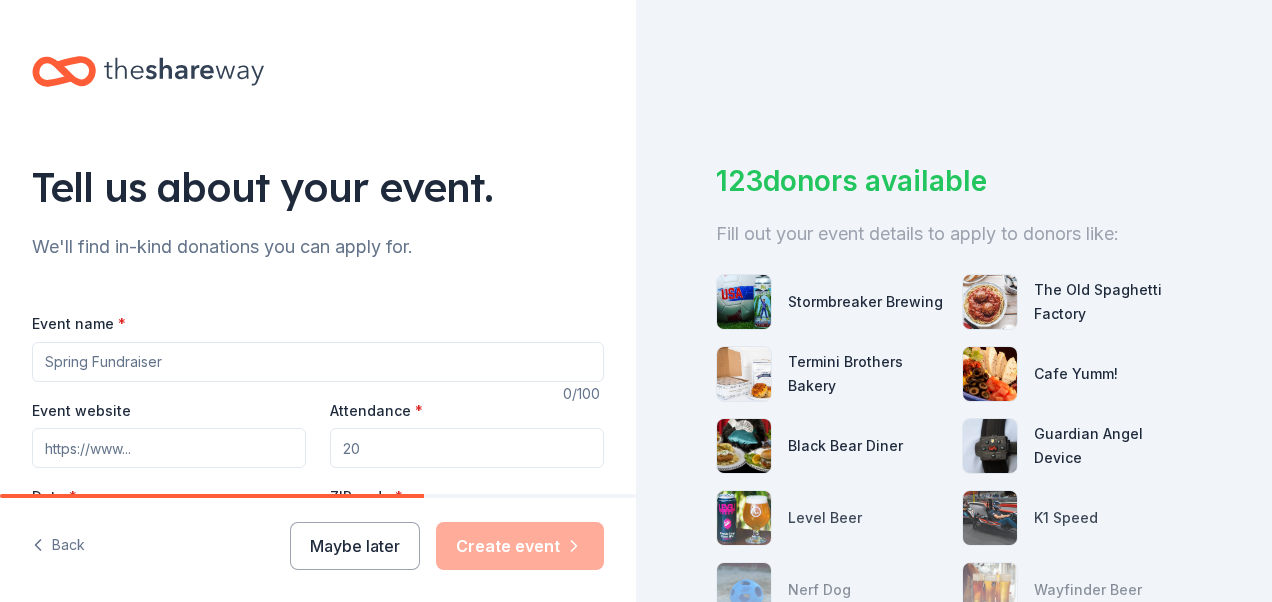 click on "Event name *" at bounding box center [318, 362] 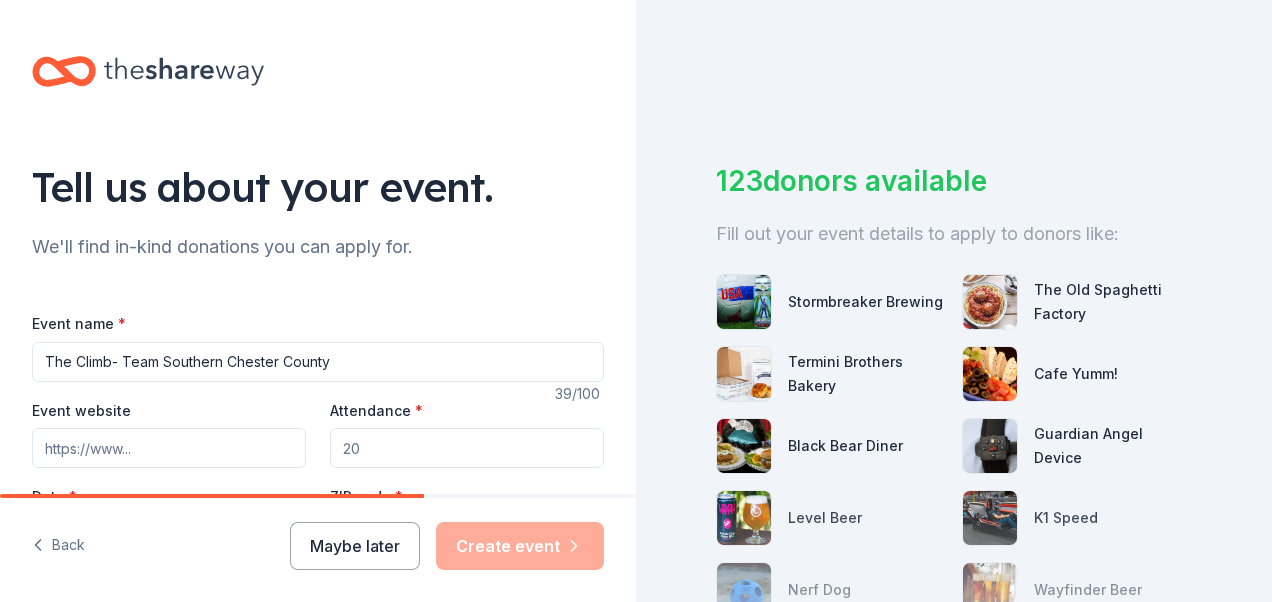 type on "The Climb- Team Southern Chester County" 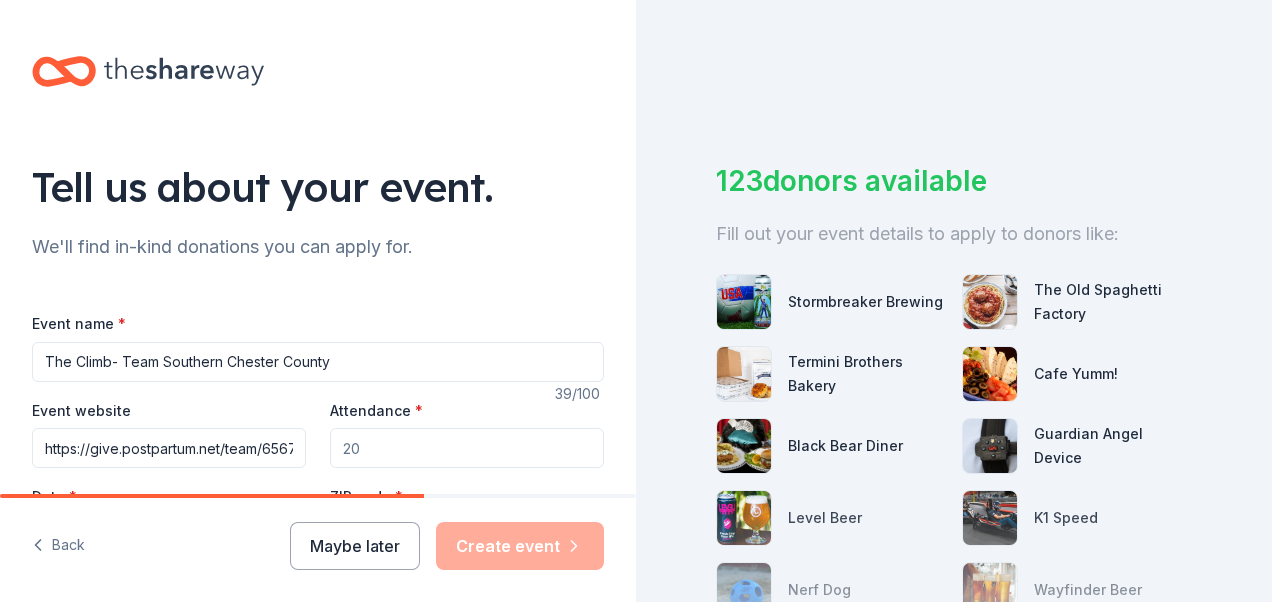 scroll, scrollTop: 0, scrollLeft: 32, axis: horizontal 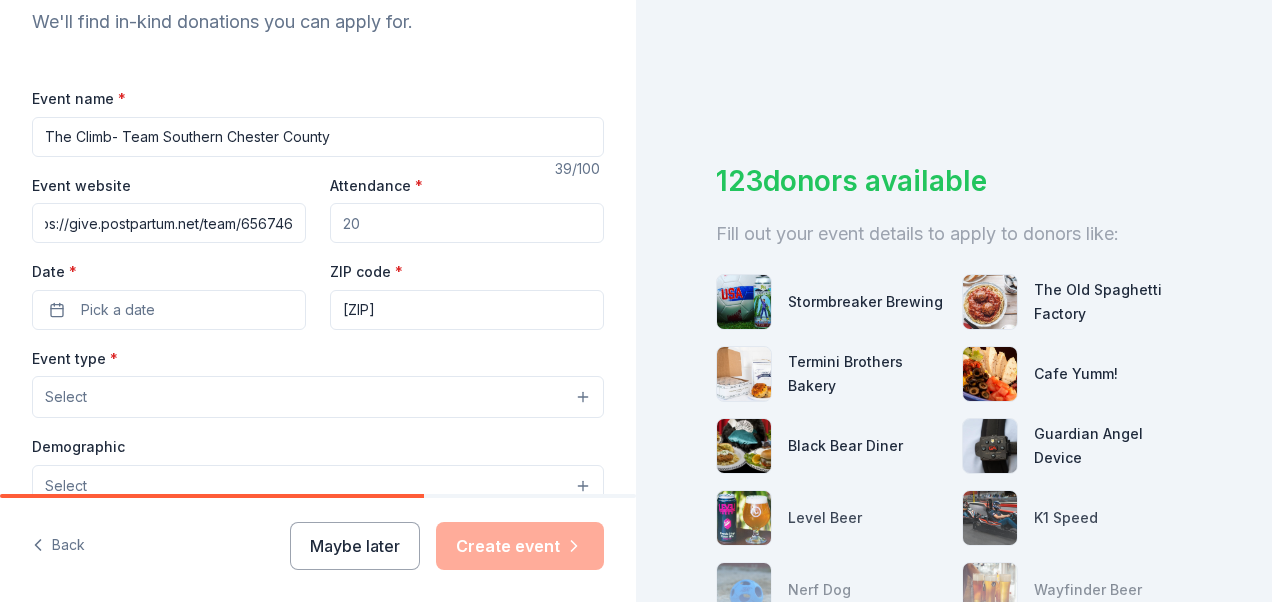 type on "https://give.postpartum.net/team/656746" 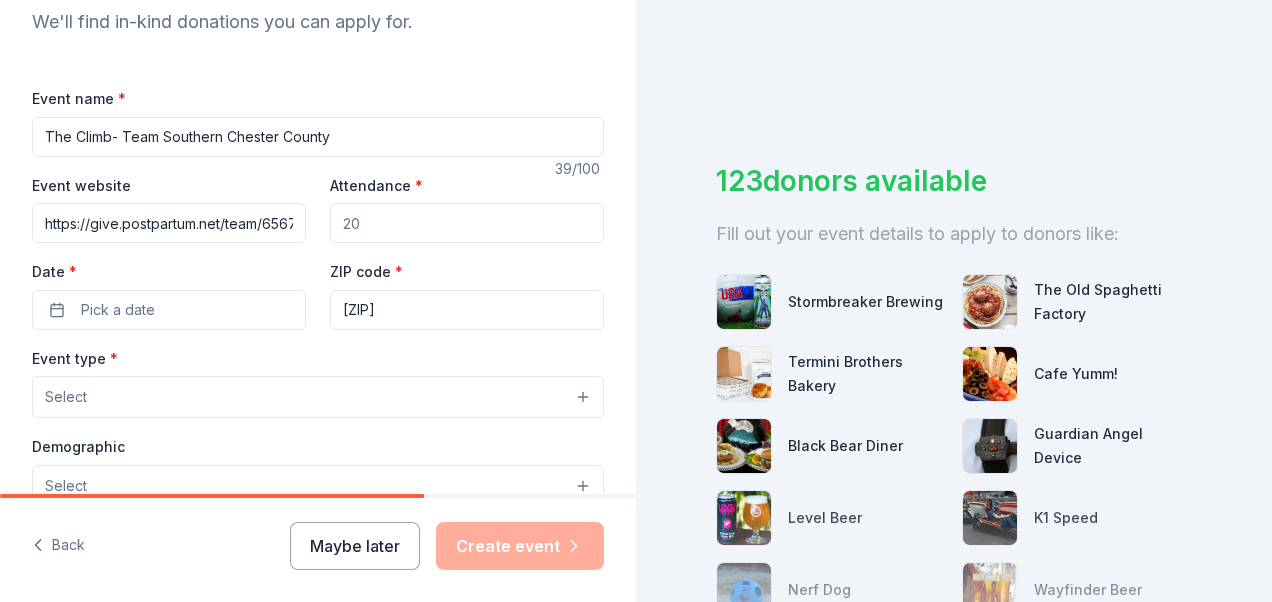 drag, startPoint x: 400, startPoint y: 220, endPoint x: 316, endPoint y: 220, distance: 84 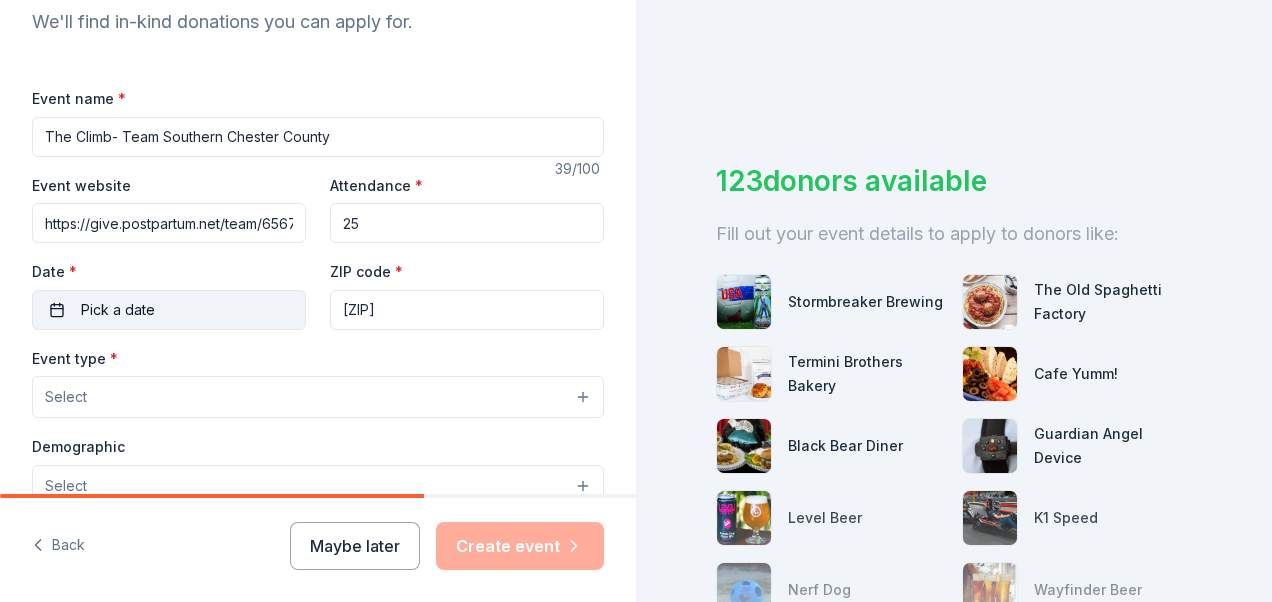 type on "25" 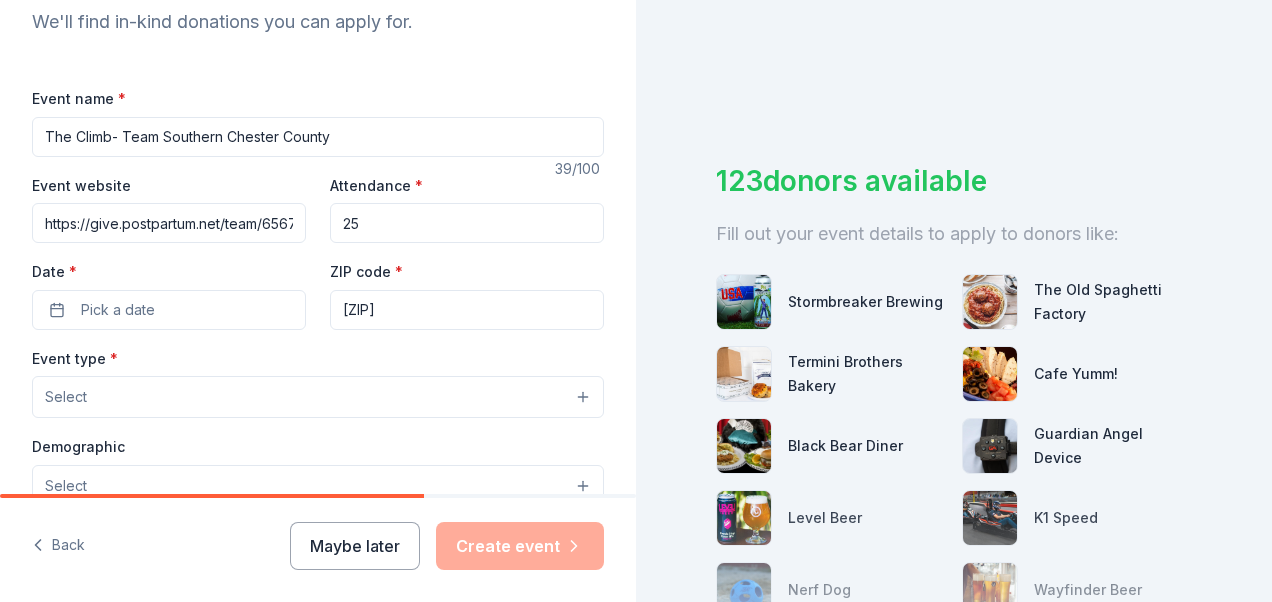 drag, startPoint x: 637, startPoint y: 132, endPoint x: 642, endPoint y: 104, distance: 28.442924 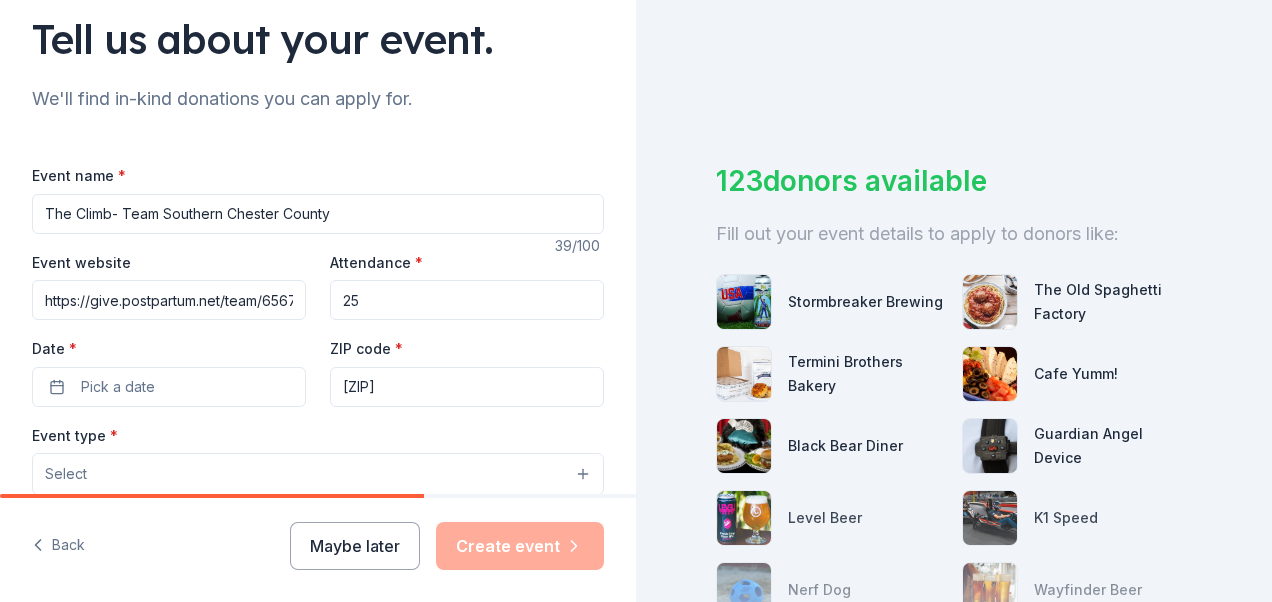 scroll, scrollTop: 146, scrollLeft: 0, axis: vertical 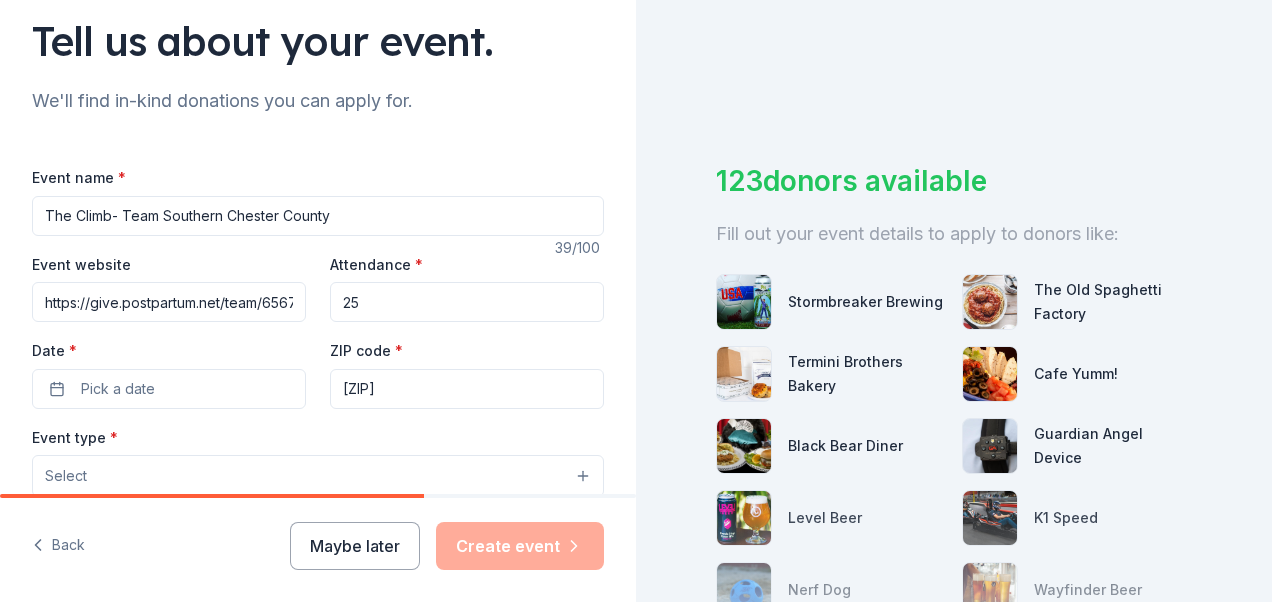 click on "Event name * The Climb- Team Southern Chester County 39 /100 Event website https://give.postpartum.net/team/656746 Attendance * 25 Date * Pick a date ZIP code * [ZIP] Event type * Select Demographic Select We use this information to help brands find events with their target demographic to sponsor their products. Mailing address Apt/unit Description What are you looking for? * Auction & raffle Meals Snacks Desserts Alcohol Beverages Send me reminders Email me reminders of donor application deadlines Recurring event" at bounding box center [318, 627] 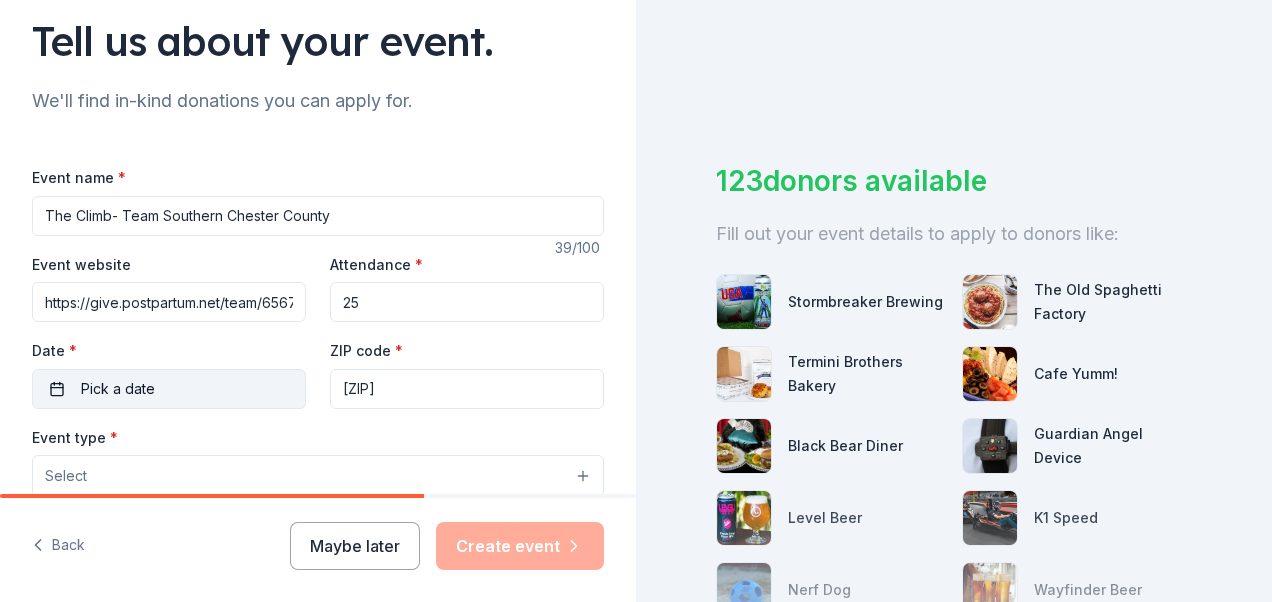 click on "Pick a date" at bounding box center [169, 389] 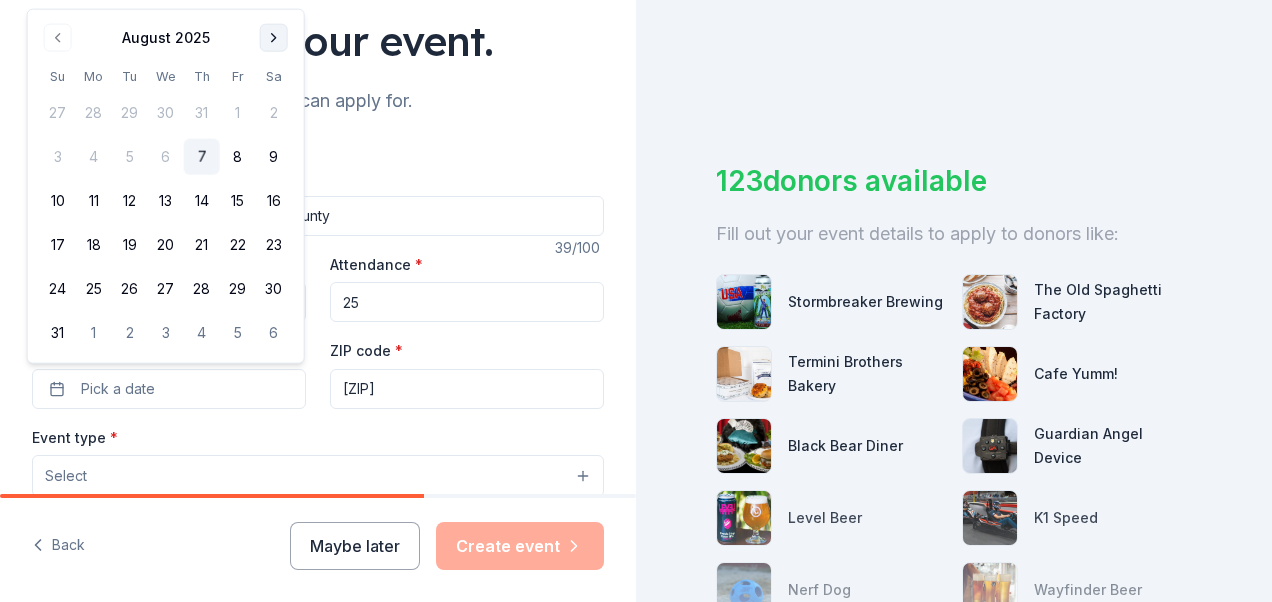 click at bounding box center (274, 38) 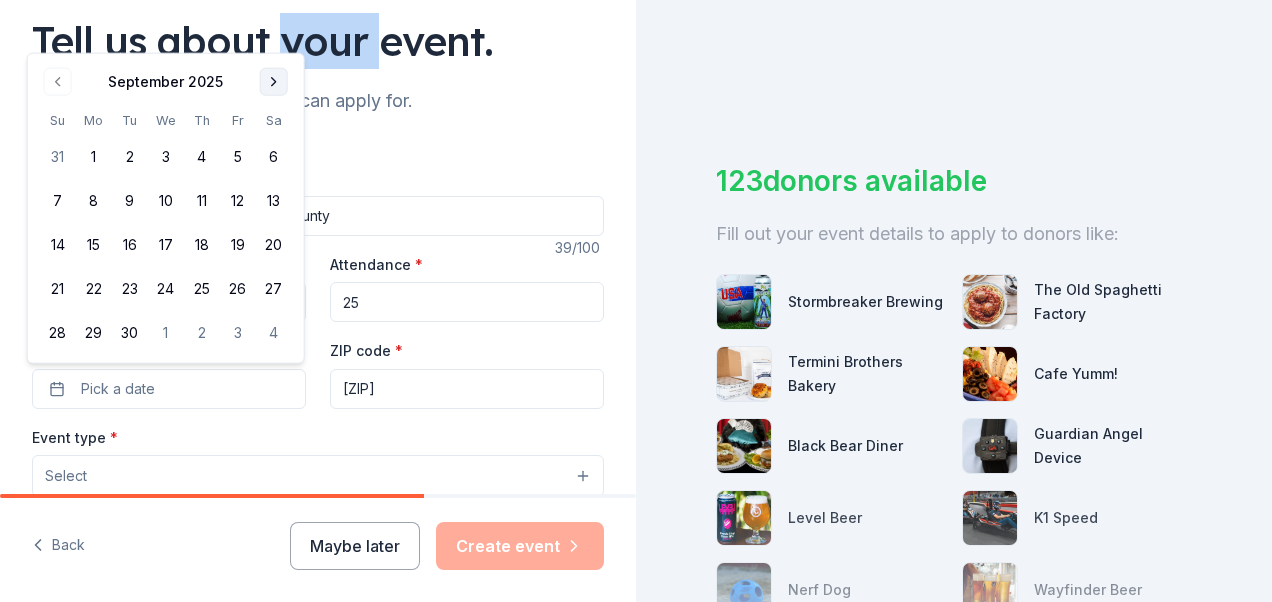 click on "Tell us about your event." at bounding box center [318, 41] 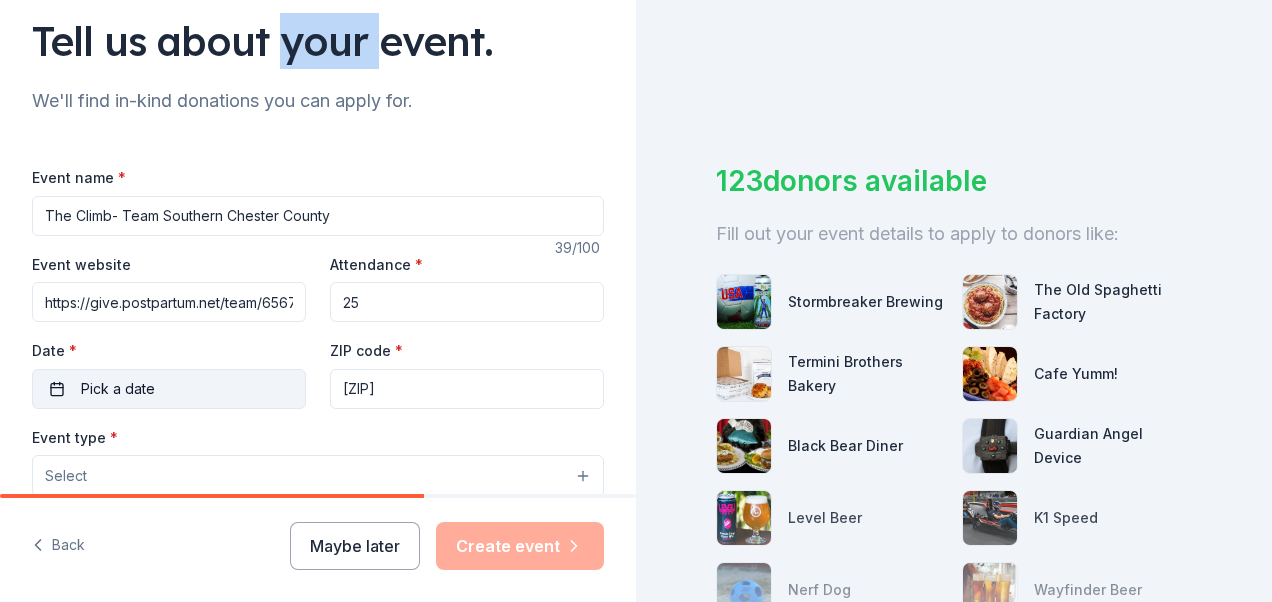 click on "Pick a date" at bounding box center [169, 389] 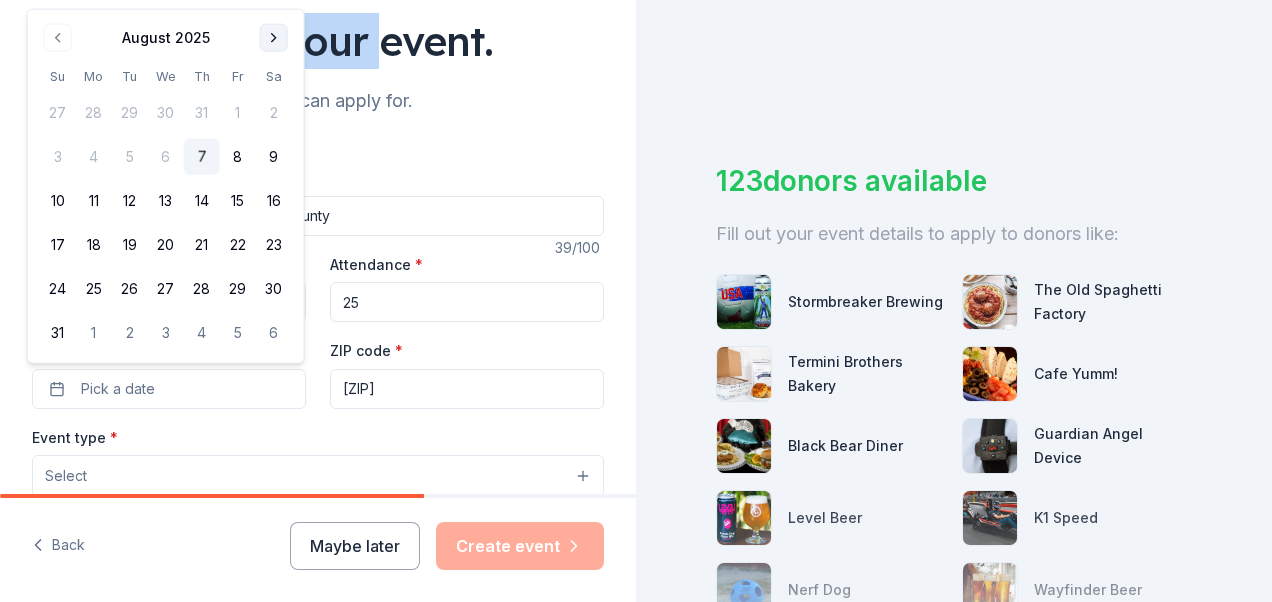 click at bounding box center (274, 38) 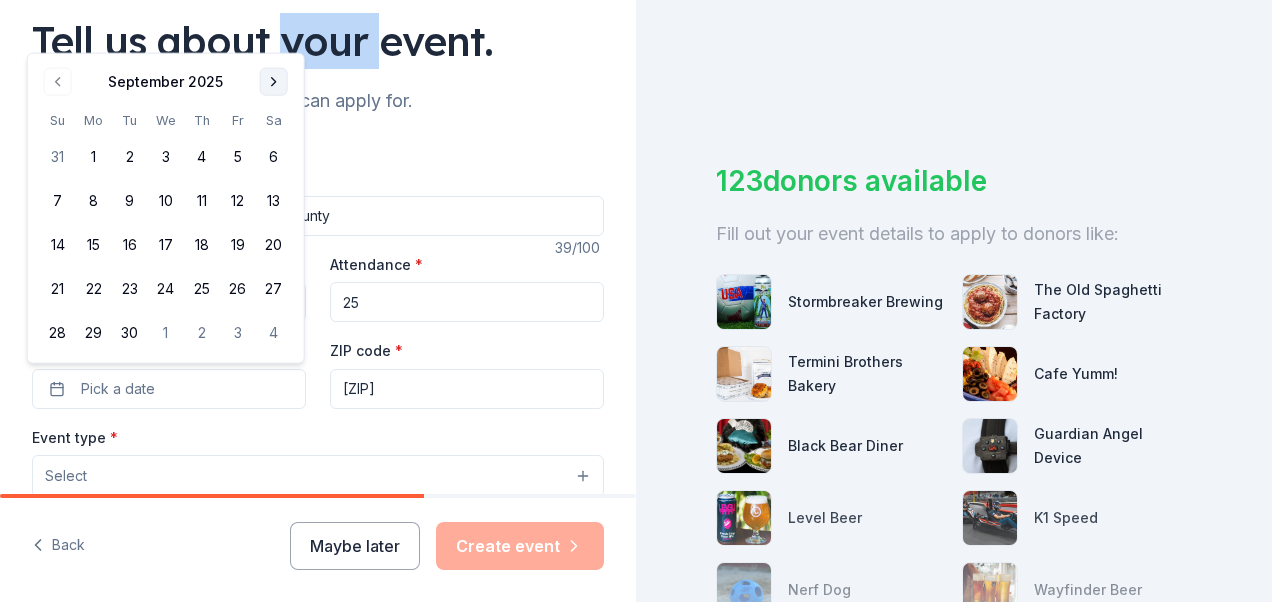 click at bounding box center [274, 82] 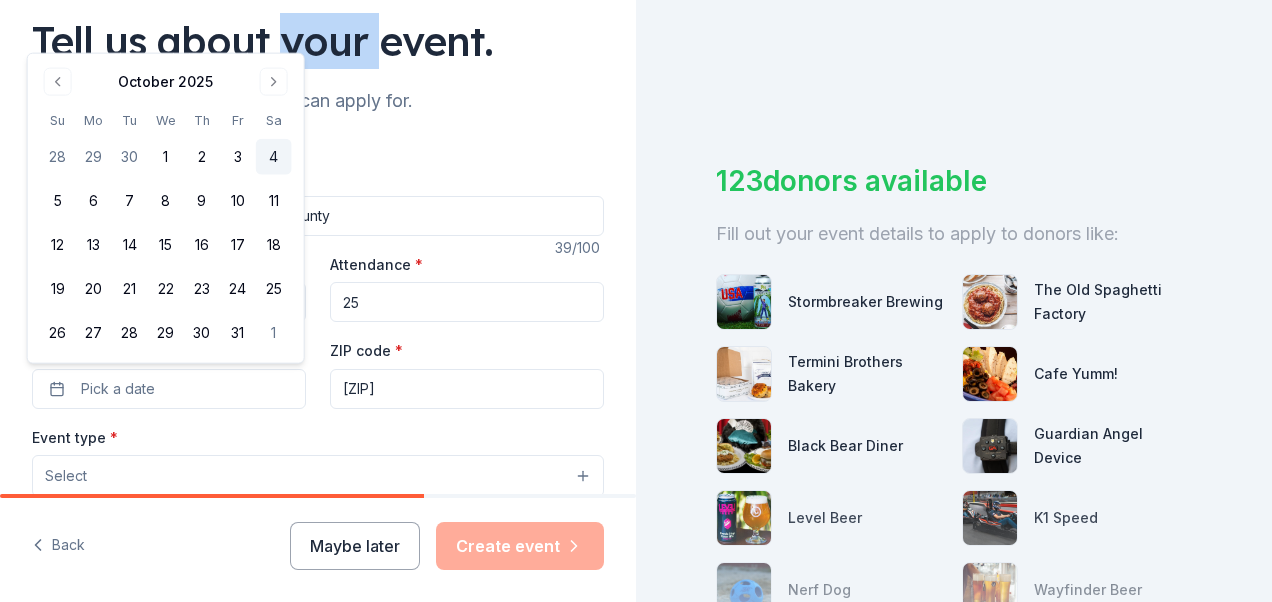 click on "4" at bounding box center [274, 157] 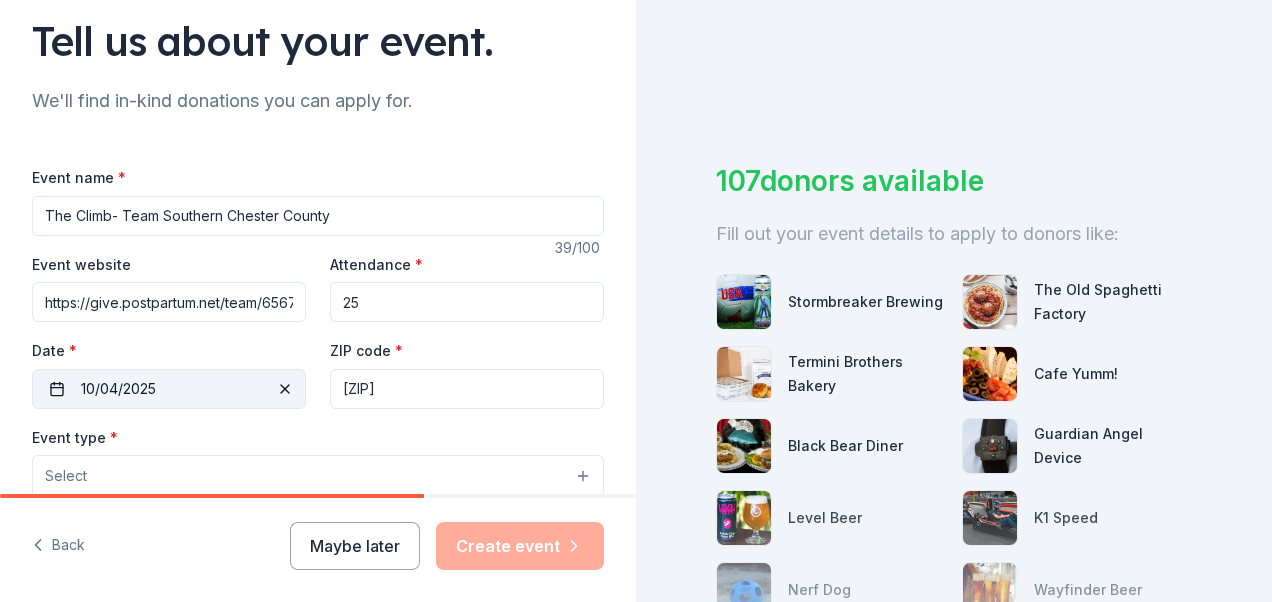 drag, startPoint x: 462, startPoint y: 384, endPoint x: 258, endPoint y: 405, distance: 205.07803 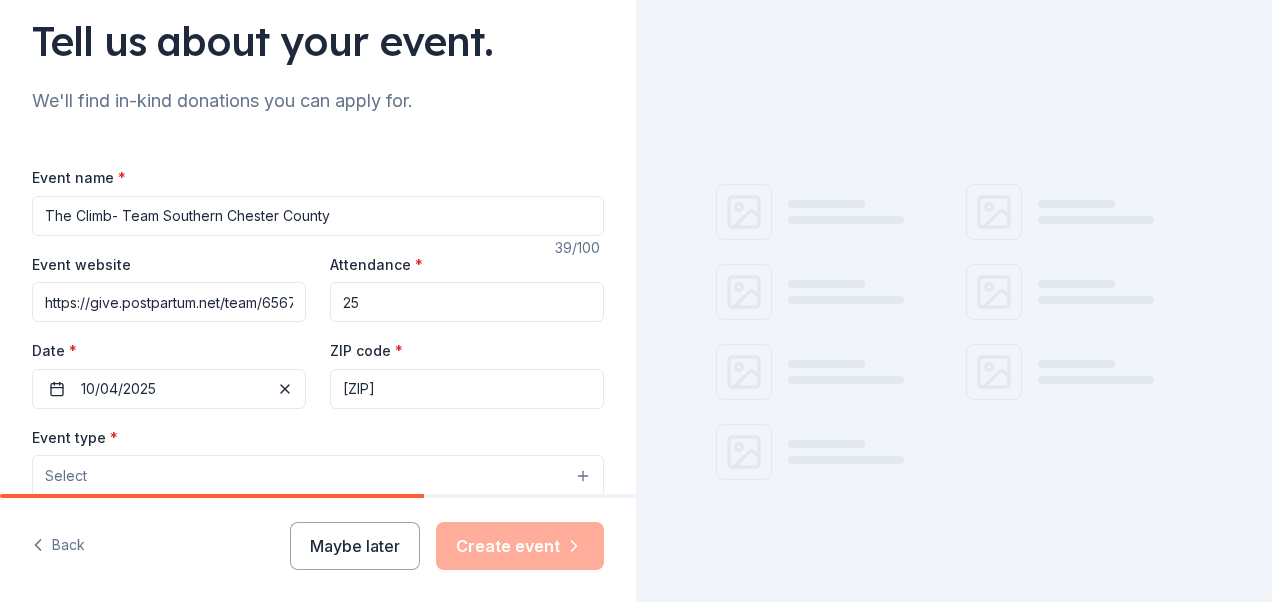type on "[ZIP]" 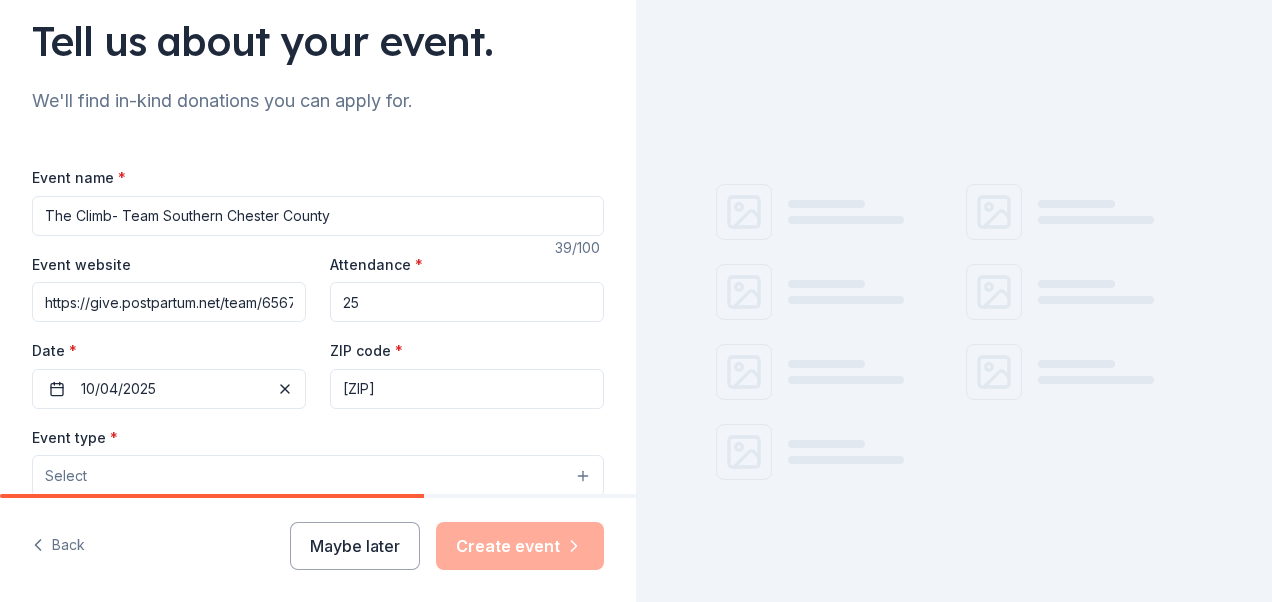 click on "Event type * Select" at bounding box center [318, 461] 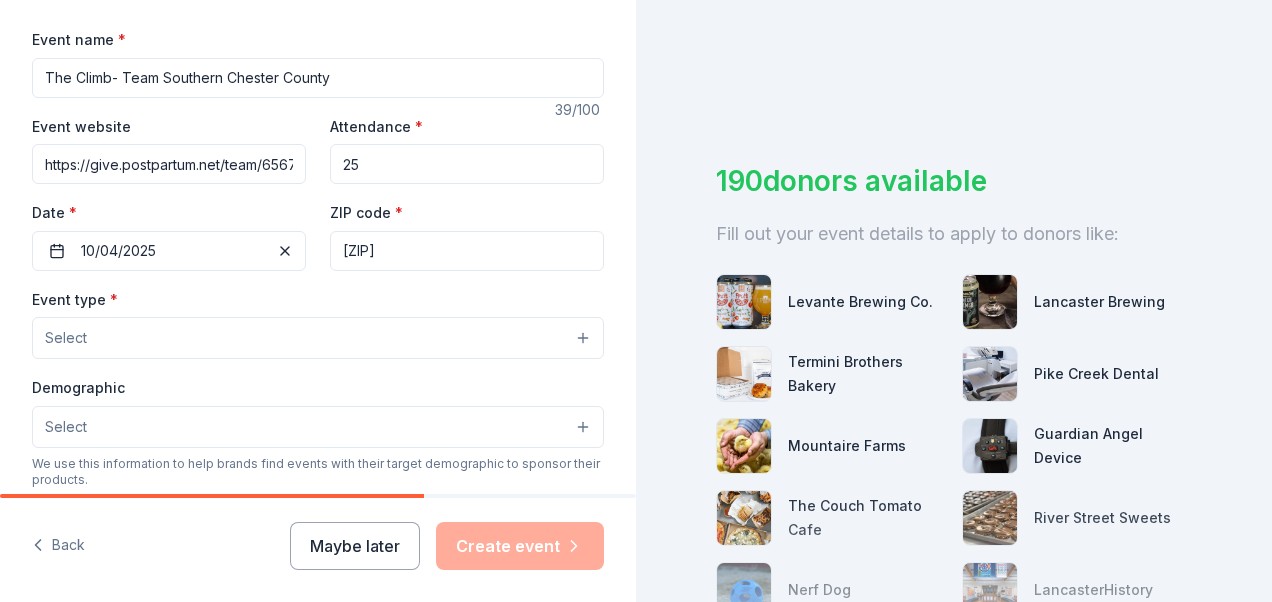 scroll, scrollTop: 306, scrollLeft: 0, axis: vertical 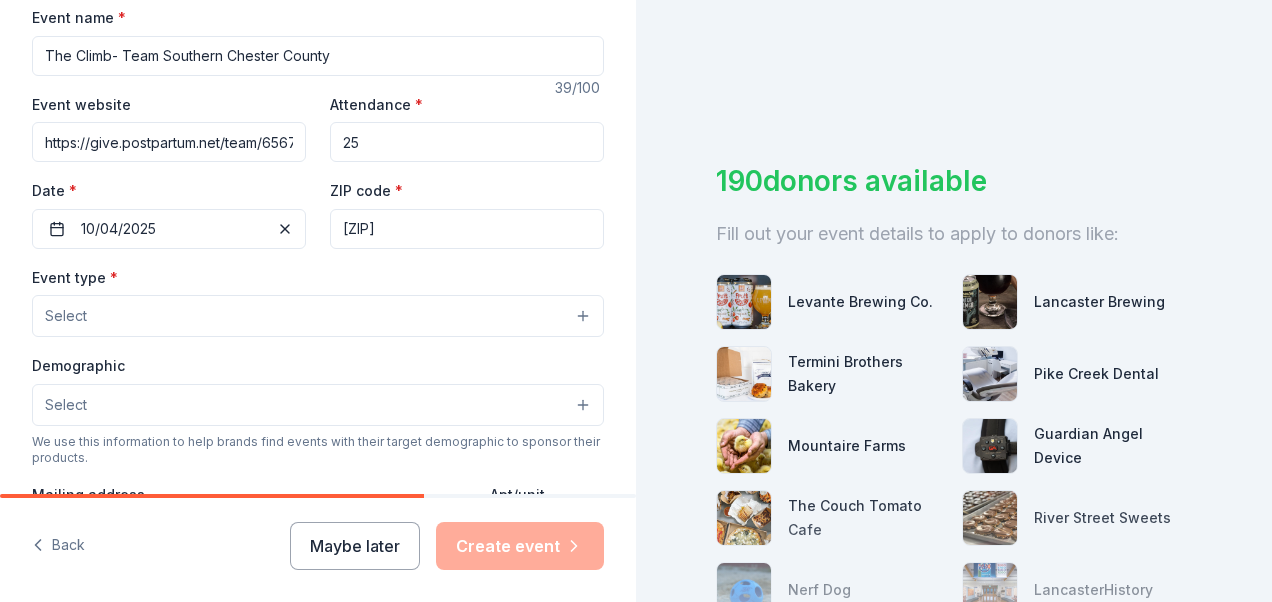click on "Select" at bounding box center (318, 316) 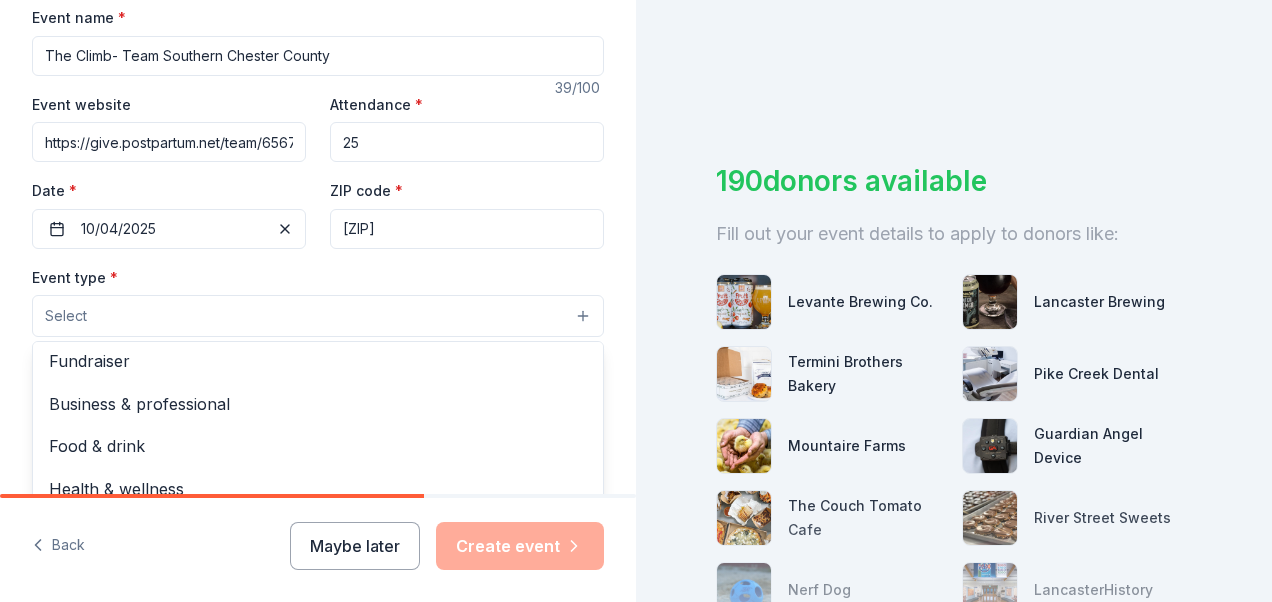 scroll, scrollTop: 0, scrollLeft: 0, axis: both 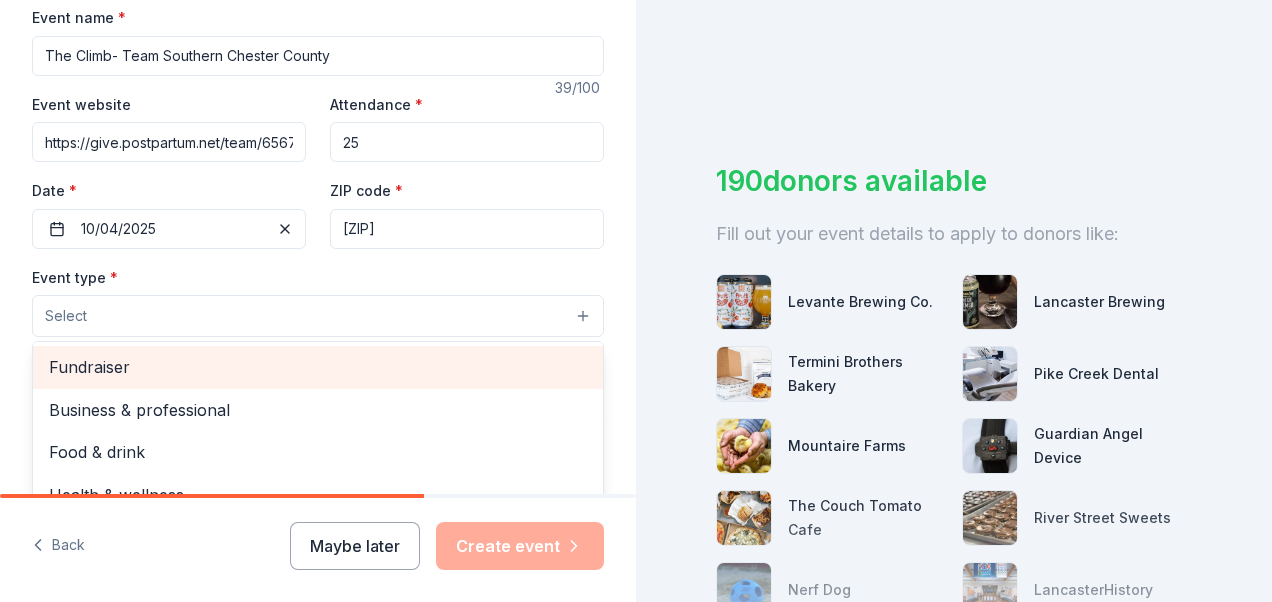 click on "Fundraiser" at bounding box center (318, 367) 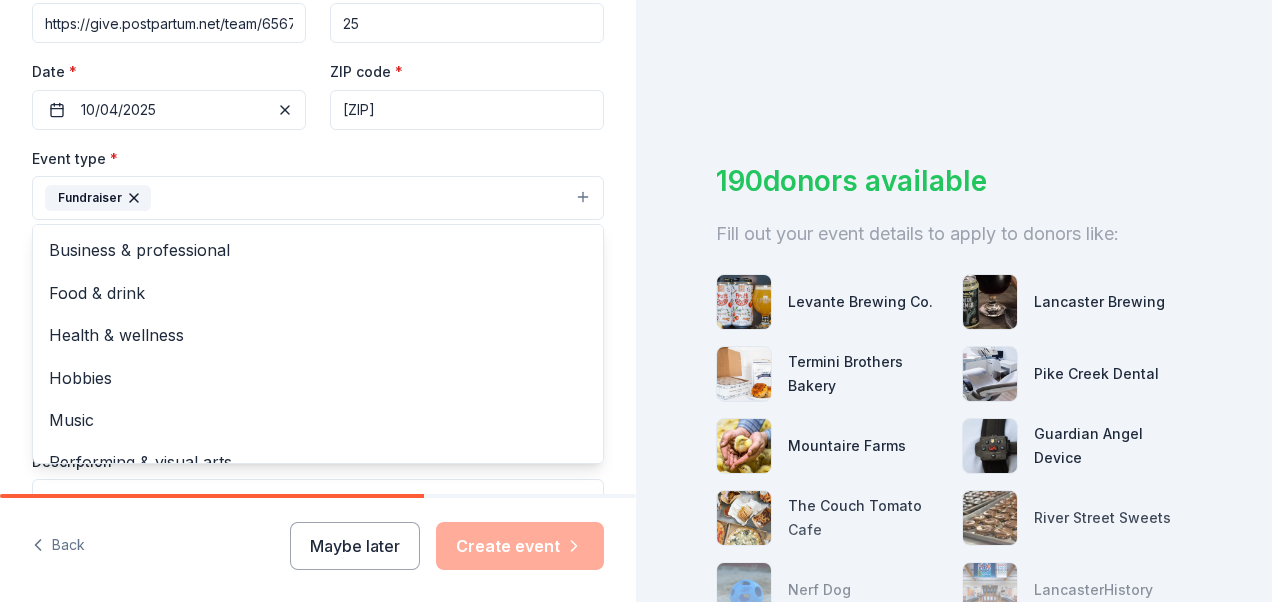 scroll, scrollTop: 435, scrollLeft: 0, axis: vertical 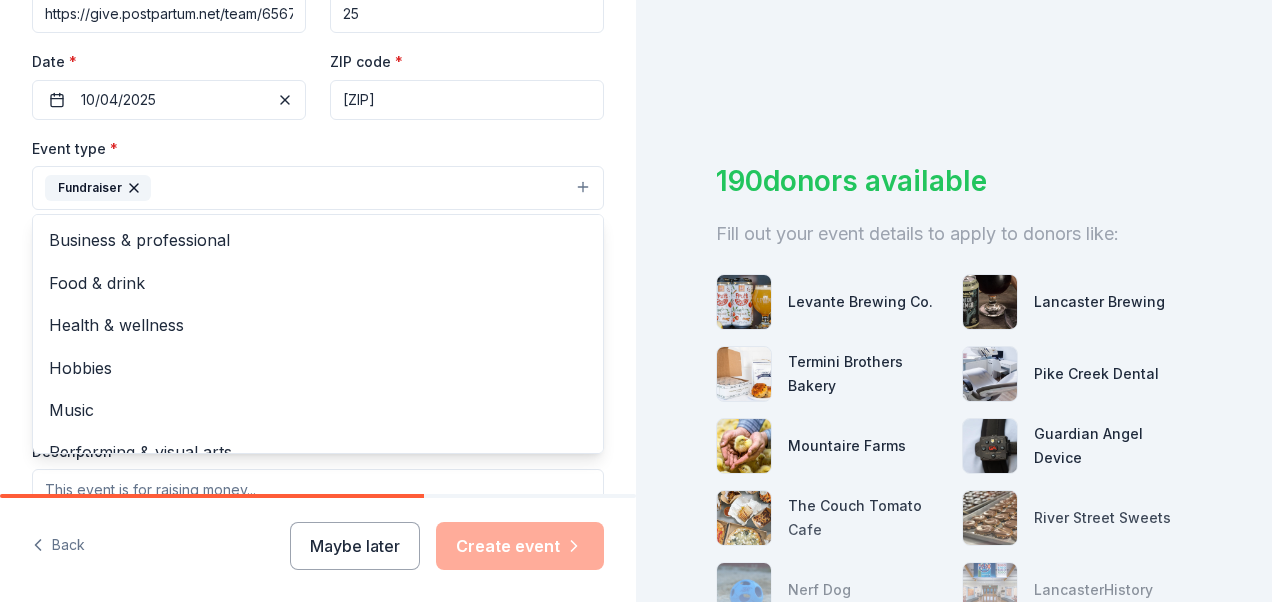 click on "Event name * The Climb- Team Southern Chester County 39 /100 Event website https://give.postpartum.net/team/656746 Attendance * 25 Date * 10/04/2025 ZIP code * [ZIP] Event type * Fundraiser Business & professional Food & drink Health & wellness Hobbies Music Performing & visual arts Demographic Select We use this information to help brands find events with their target demographic to sponsor their products. Mailing address Apt/unit Description What are you looking for? * Auction & raffle Meals Snacks Desserts Alcohol Beverages Send me reminders Email me reminders of donor application deadlines Recurring event" at bounding box center (318, 231) 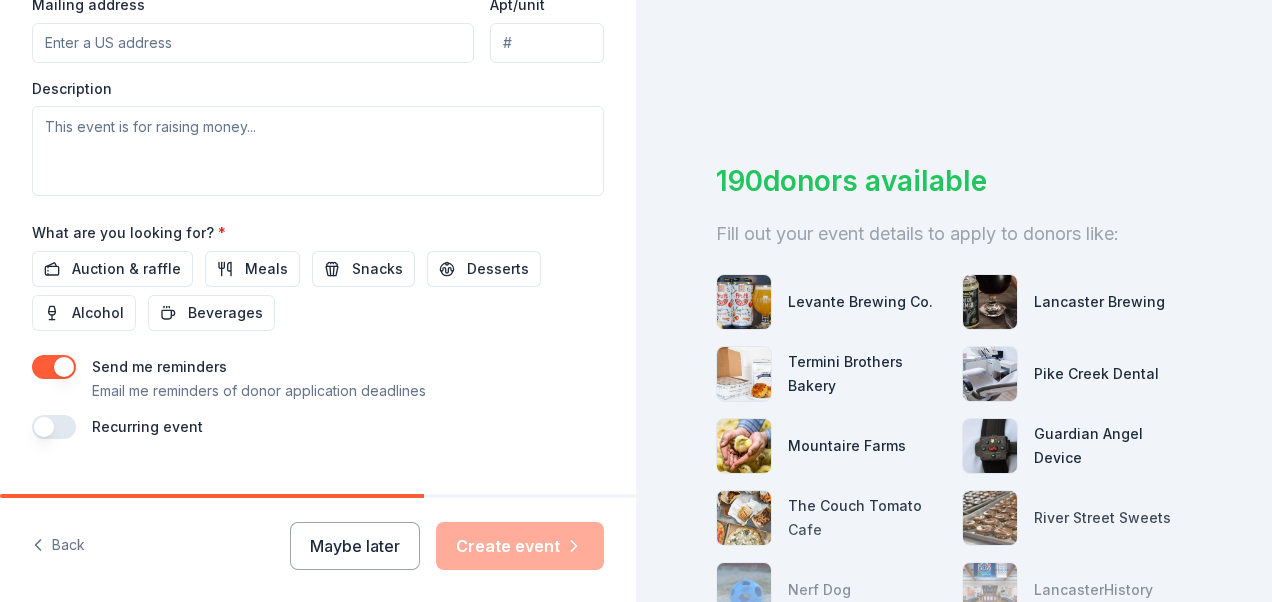 scroll, scrollTop: 804, scrollLeft: 0, axis: vertical 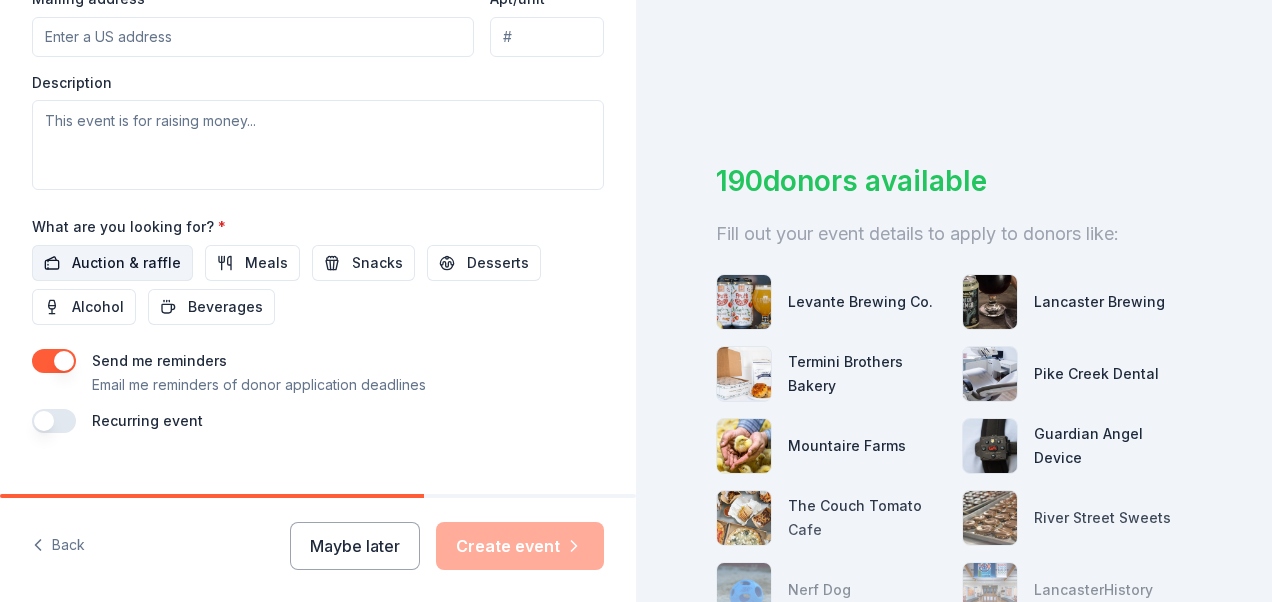 click on "Auction & raffle" at bounding box center (126, 263) 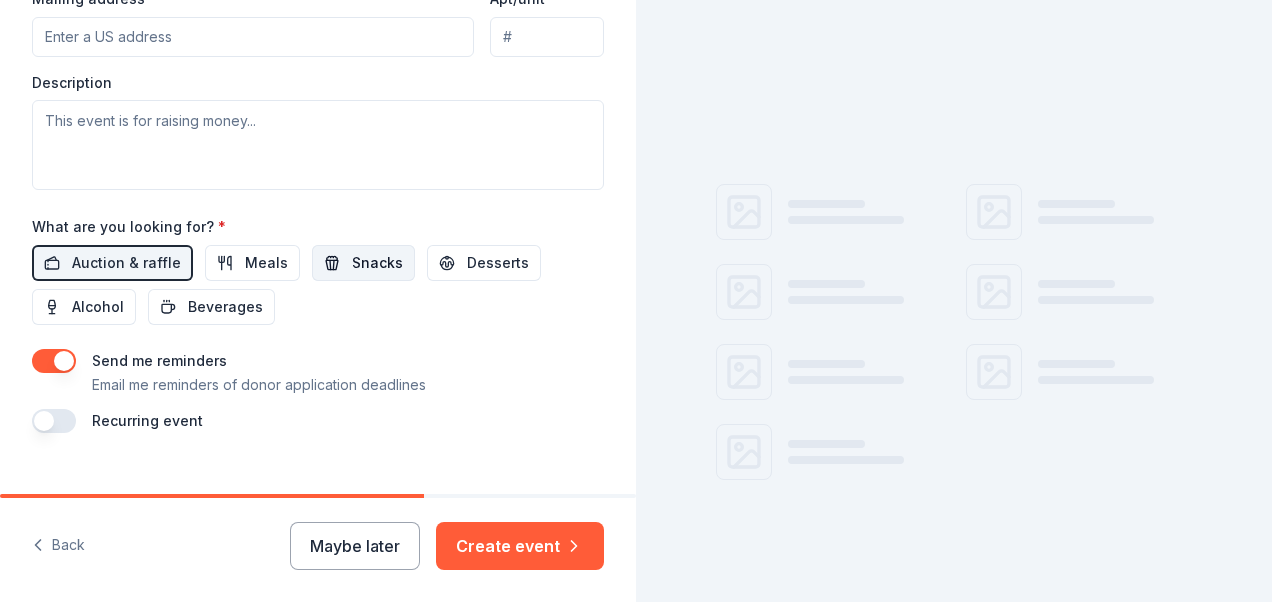 click on "Snacks" at bounding box center [377, 263] 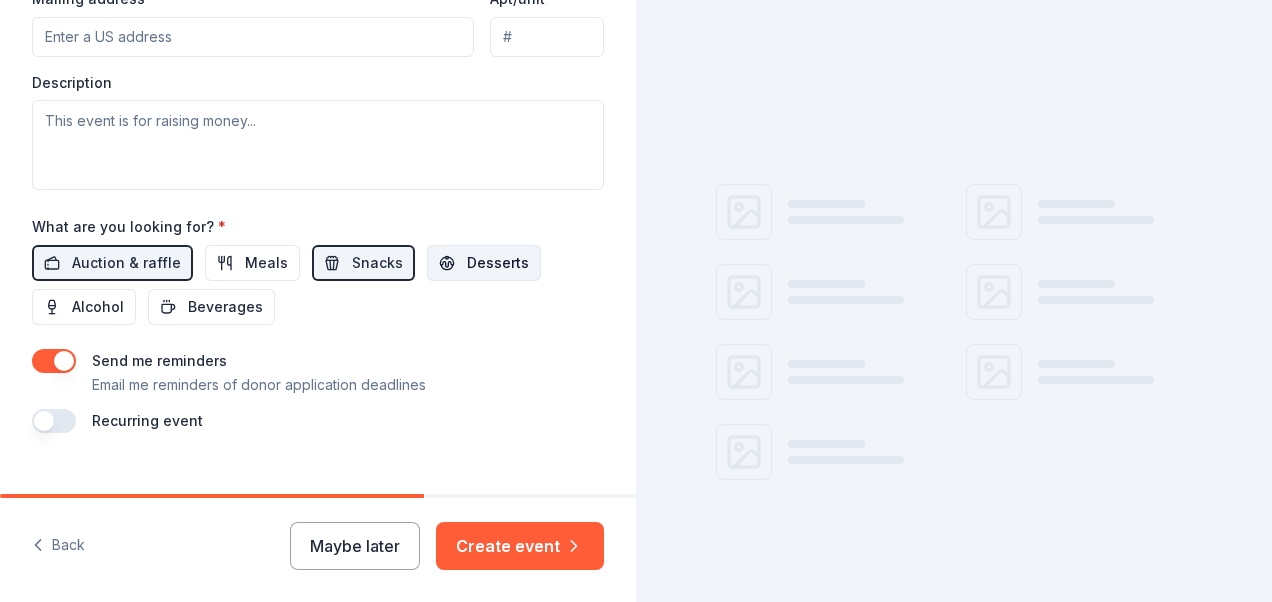 click on "Desserts" at bounding box center (484, 263) 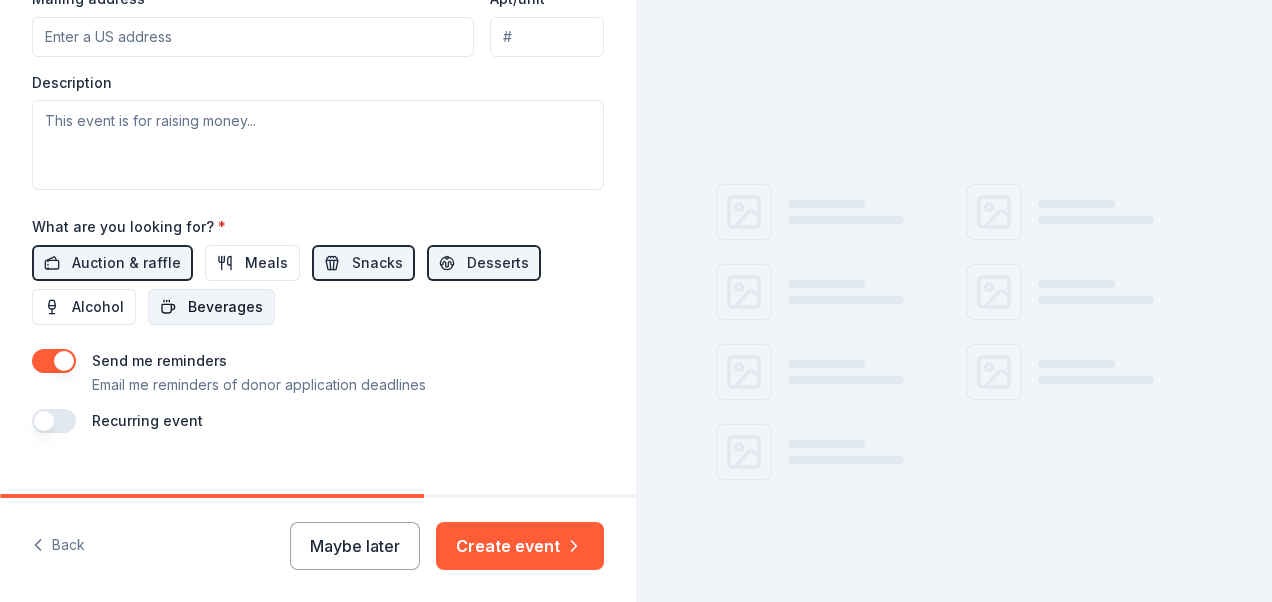 click on "Beverages" at bounding box center [225, 307] 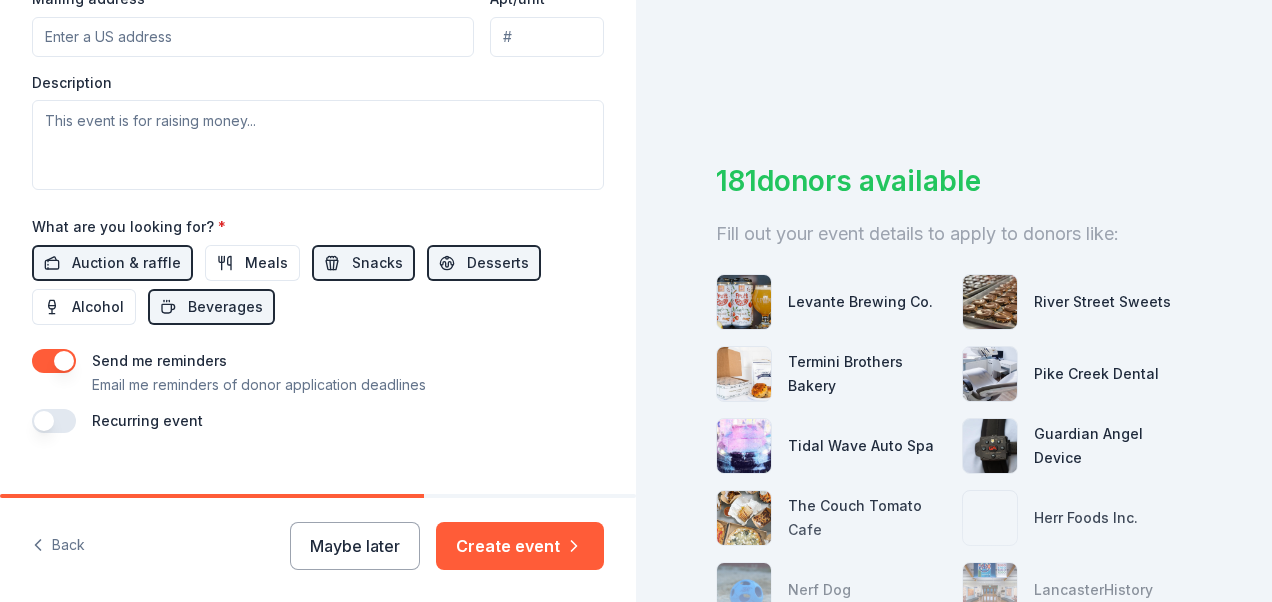 scroll, scrollTop: 834, scrollLeft: 0, axis: vertical 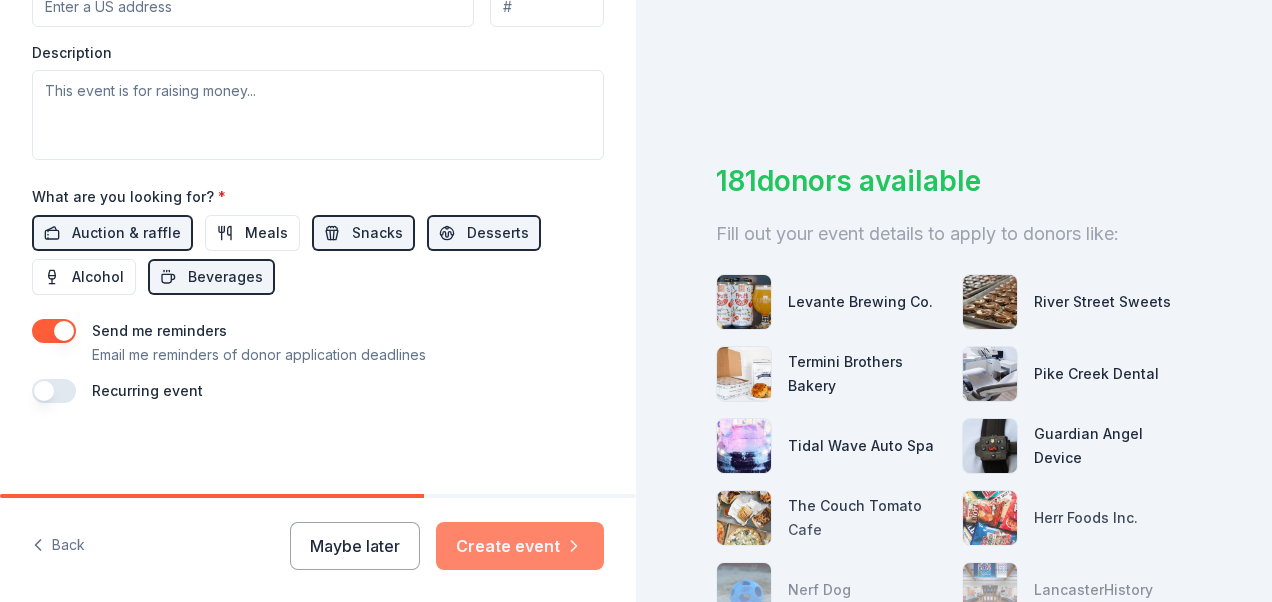 click on "Create event" at bounding box center [520, 546] 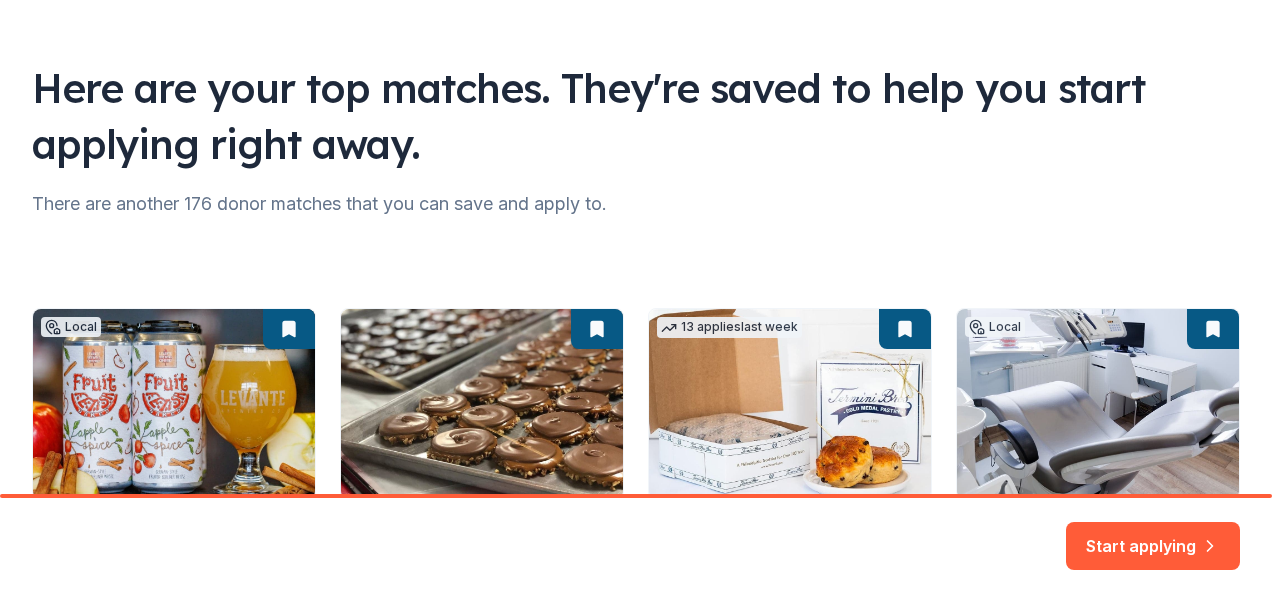 scroll, scrollTop: 162, scrollLeft: 0, axis: vertical 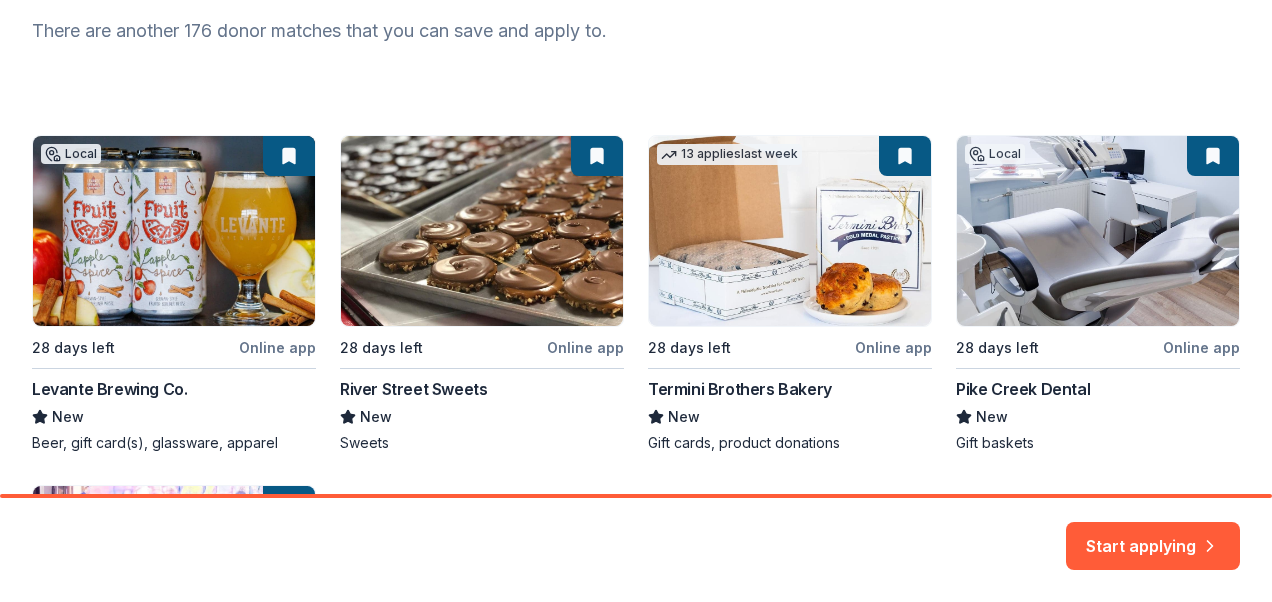 click on "Local 28 days left Online app Levante Brewing Co. New Beer, gift card(s), glassware, apparel 28 days left Online app River Street Sweets New Sweets 13 applies last week 28 days left Online app Termini Brothers Bakery New Gift cards, product donations Local 28 days left Online app Pike Creek Dental New Gift baskets 4 applies last week 28 days left Online app Tidal Wave Auto Spa 5.0 Car wash coupons" at bounding box center [636, 469] 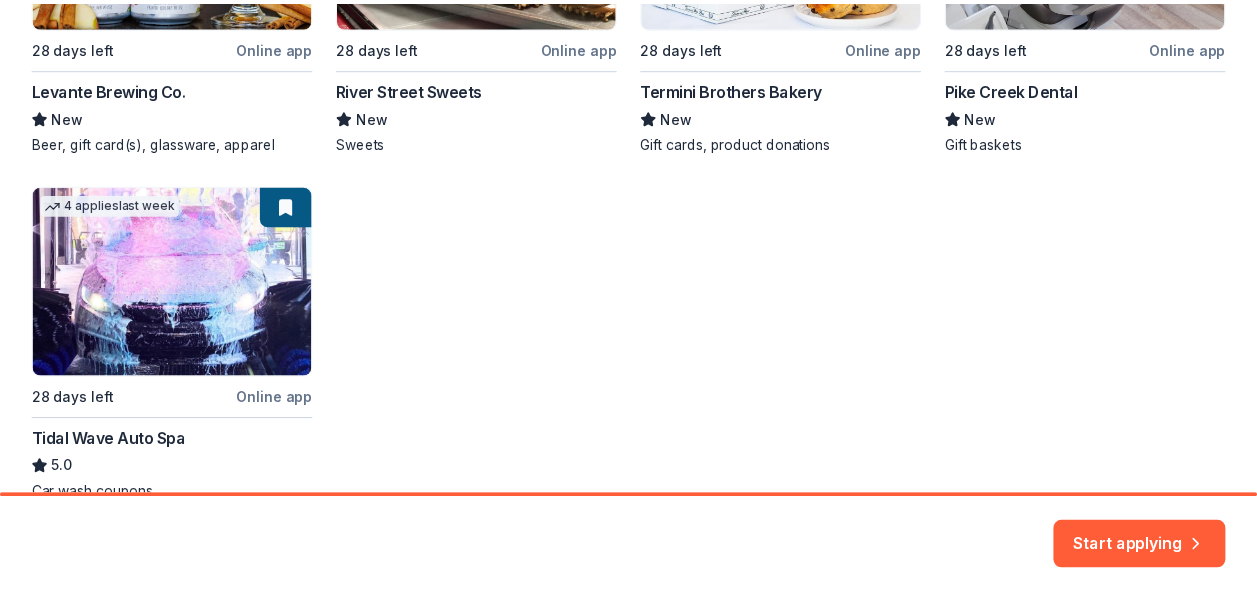 scroll, scrollTop: 676, scrollLeft: 0, axis: vertical 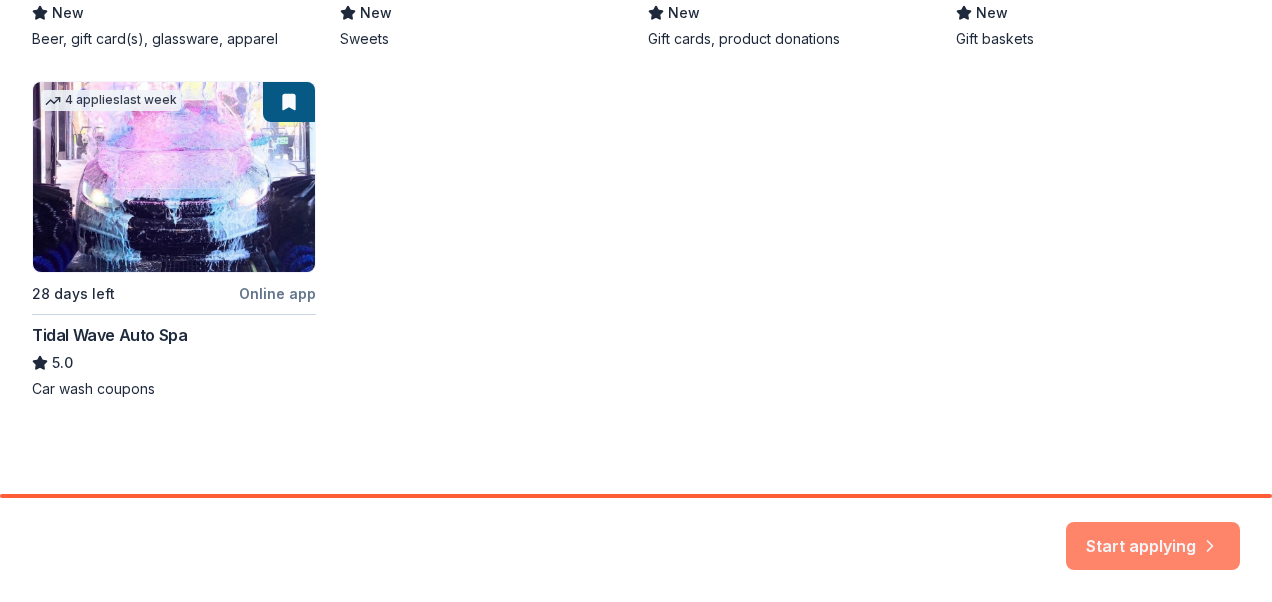 click on "Start applying" at bounding box center [1153, 534] 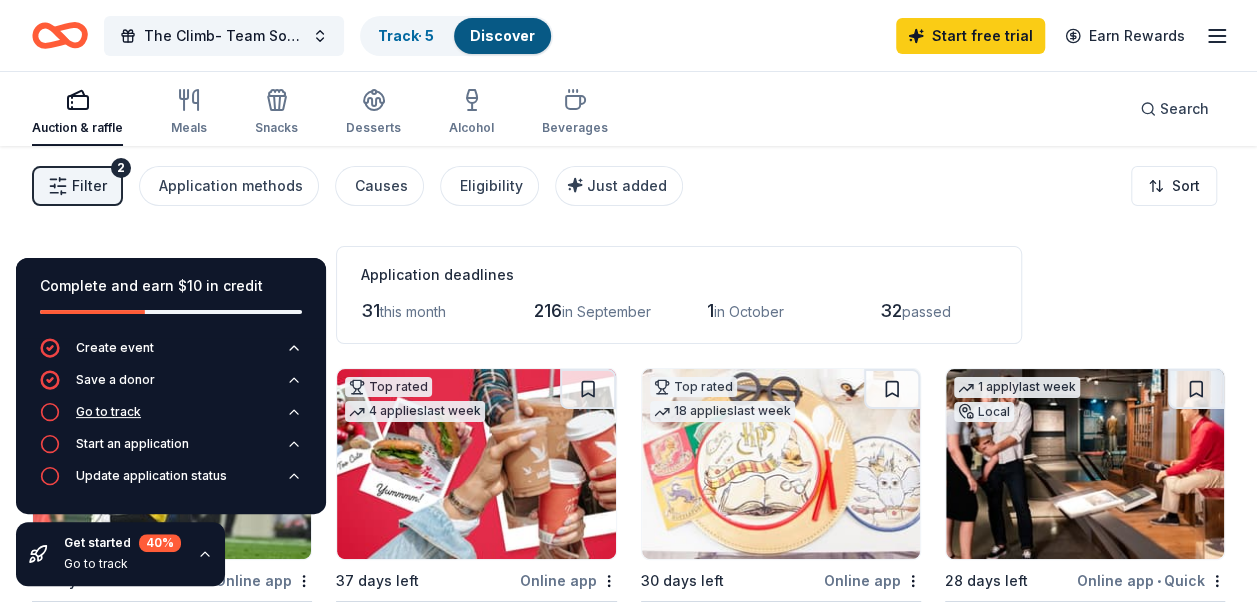 click 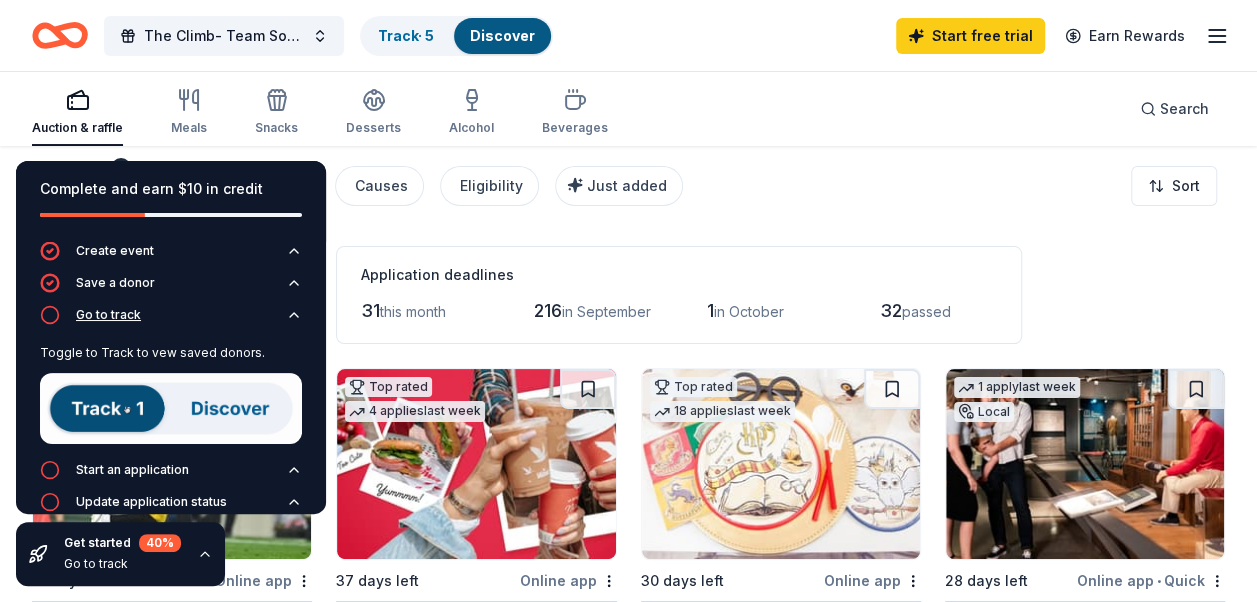 click 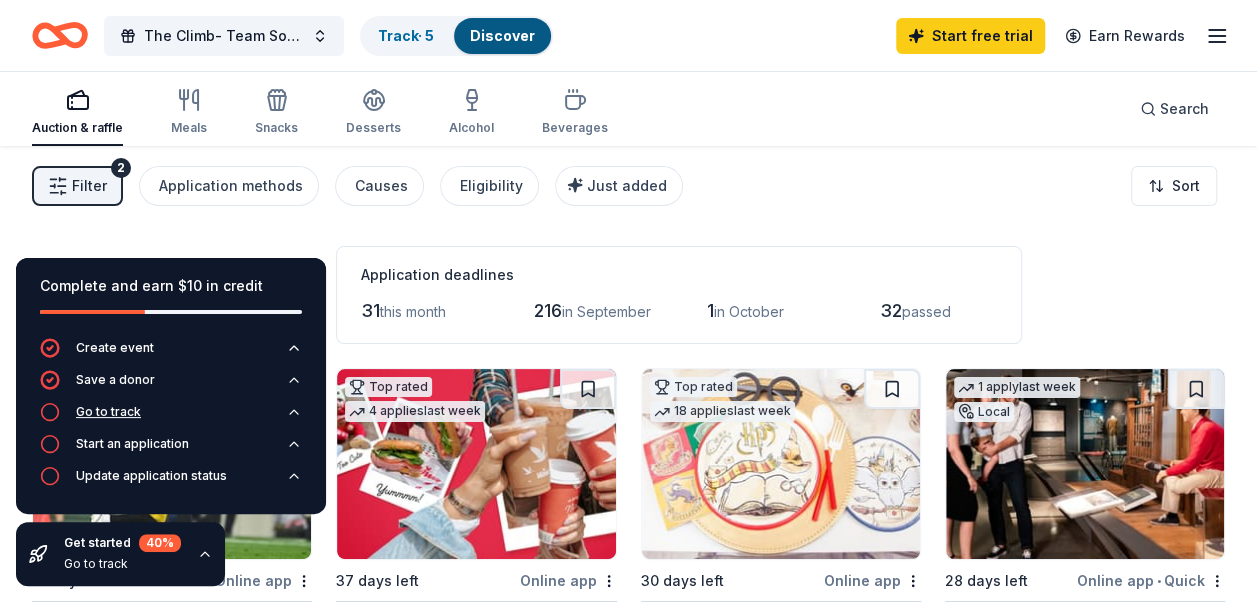 click 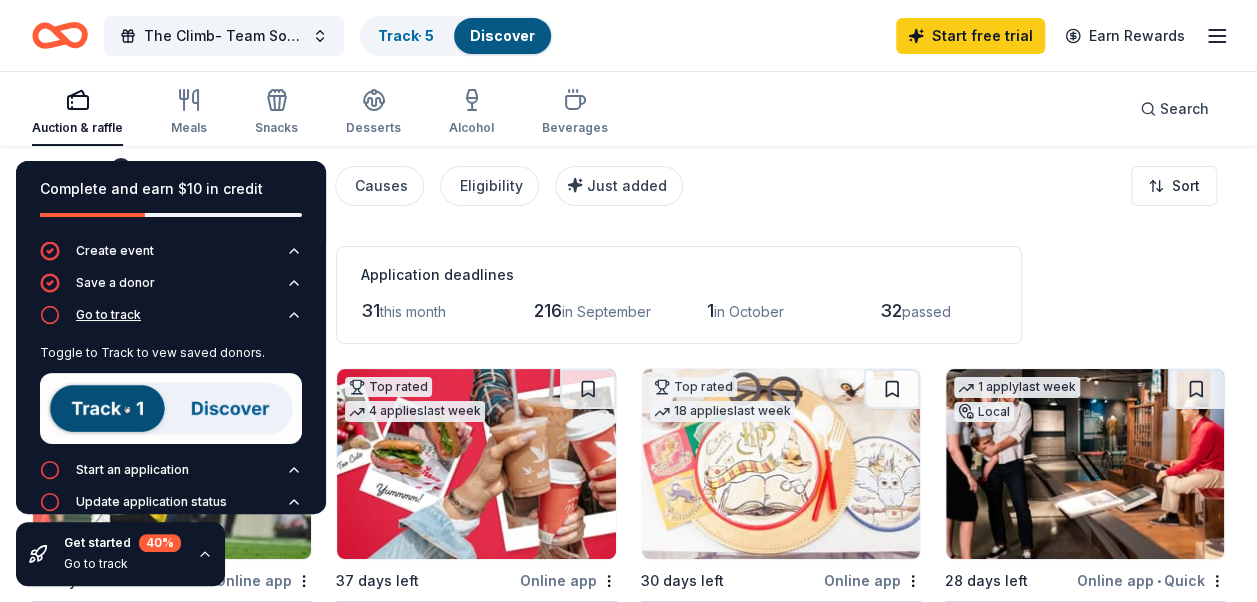 click 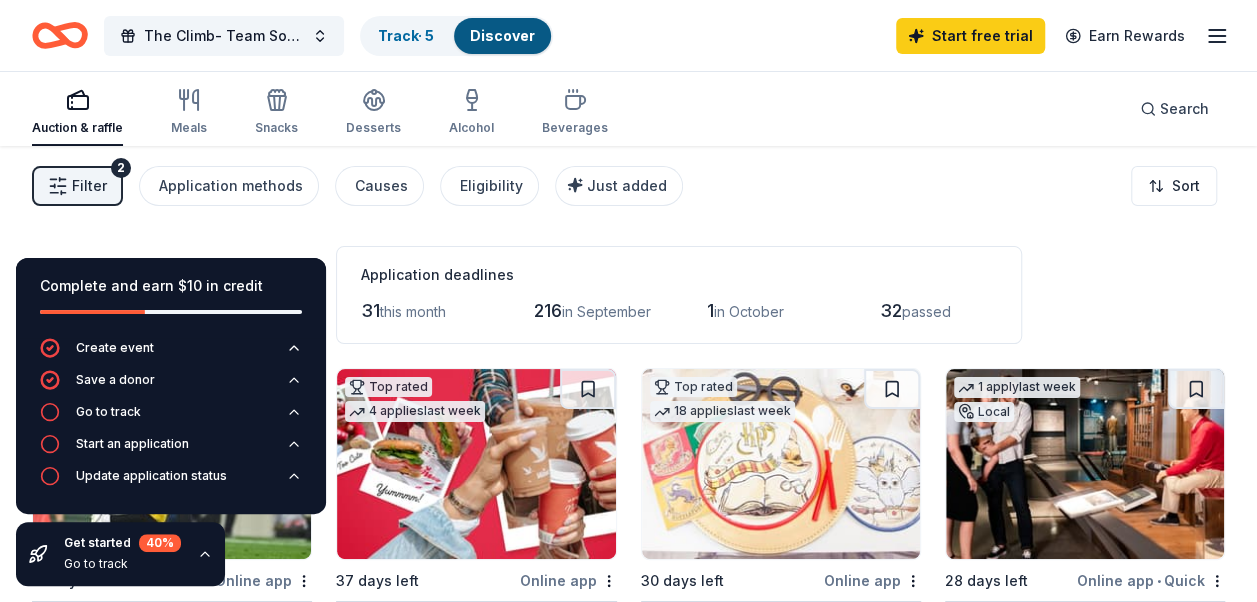 click on "Go to track" at bounding box center [122, 564] 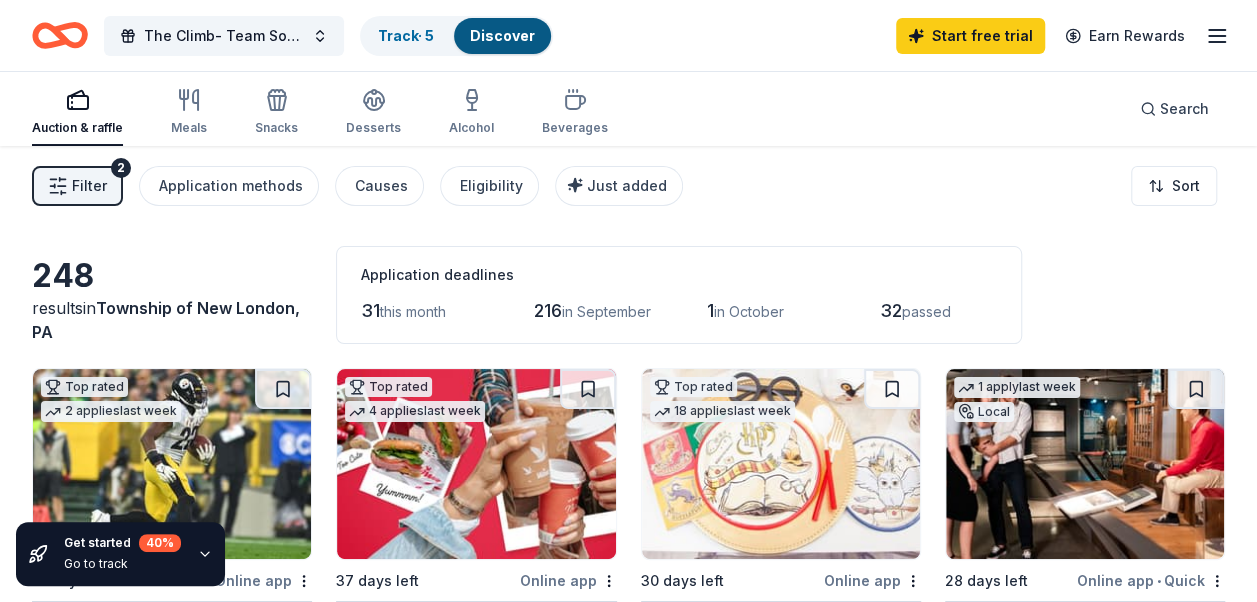 click 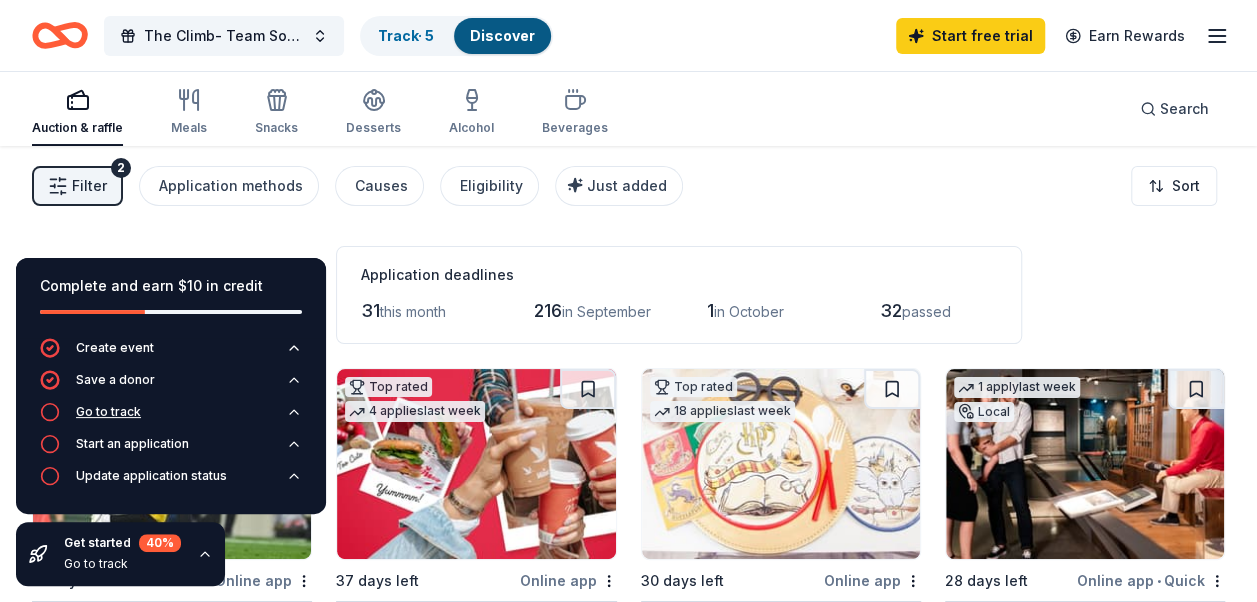 click 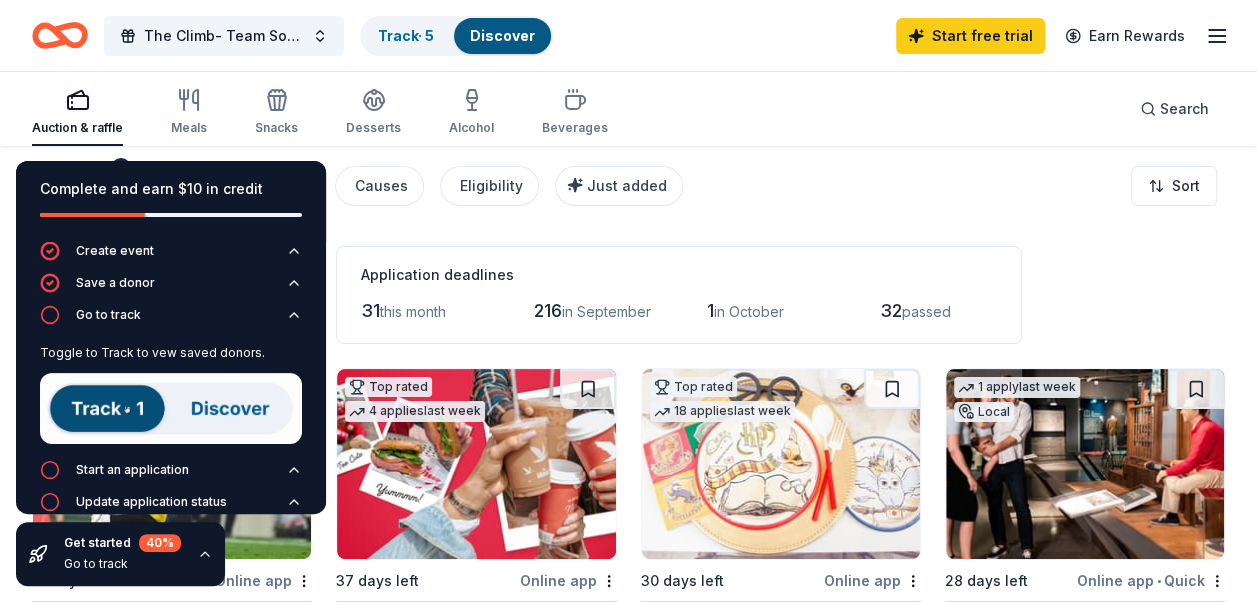 click at bounding box center (171, 408) 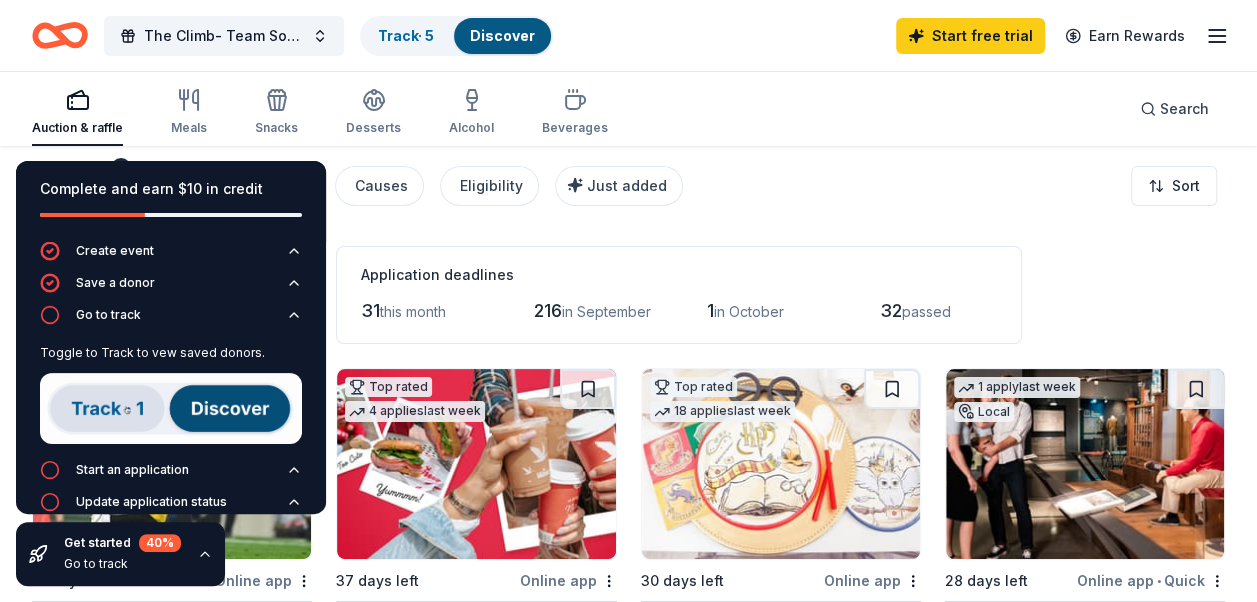 click at bounding box center [171, 408] 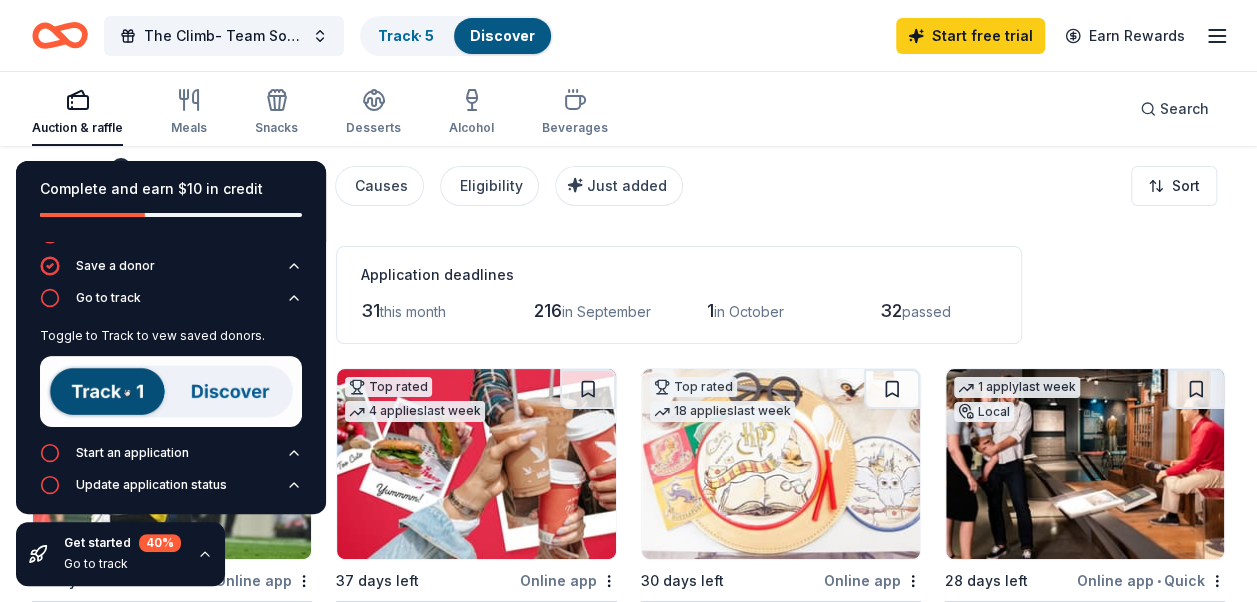 scroll, scrollTop: 22, scrollLeft: 0, axis: vertical 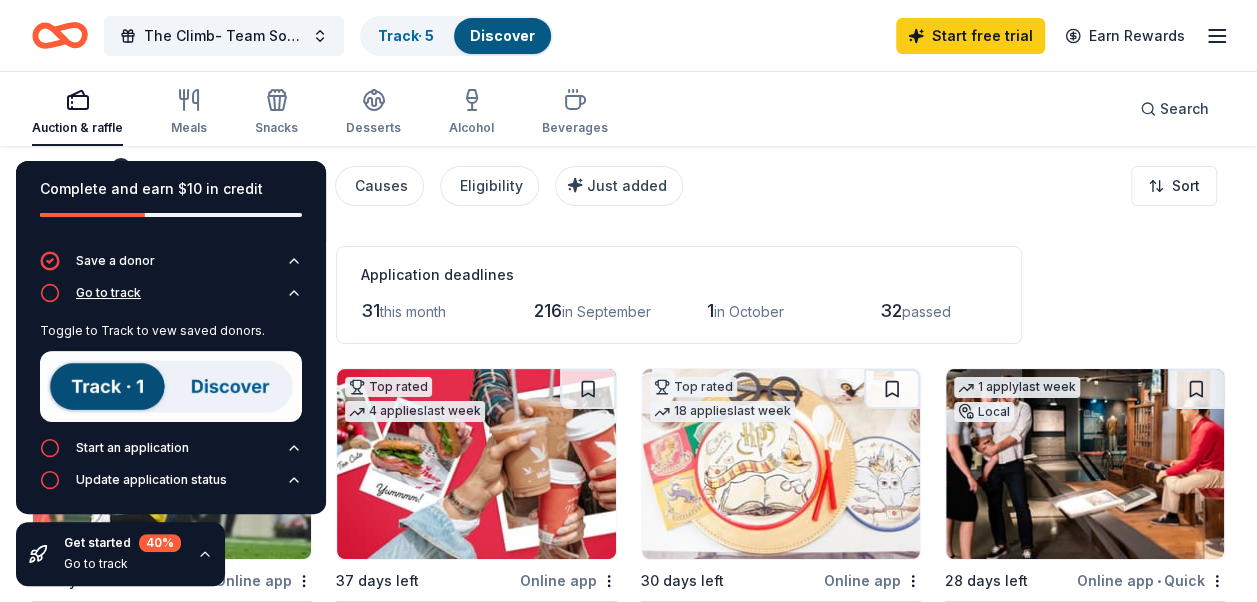 click on "Go to track" at bounding box center (171, 299) 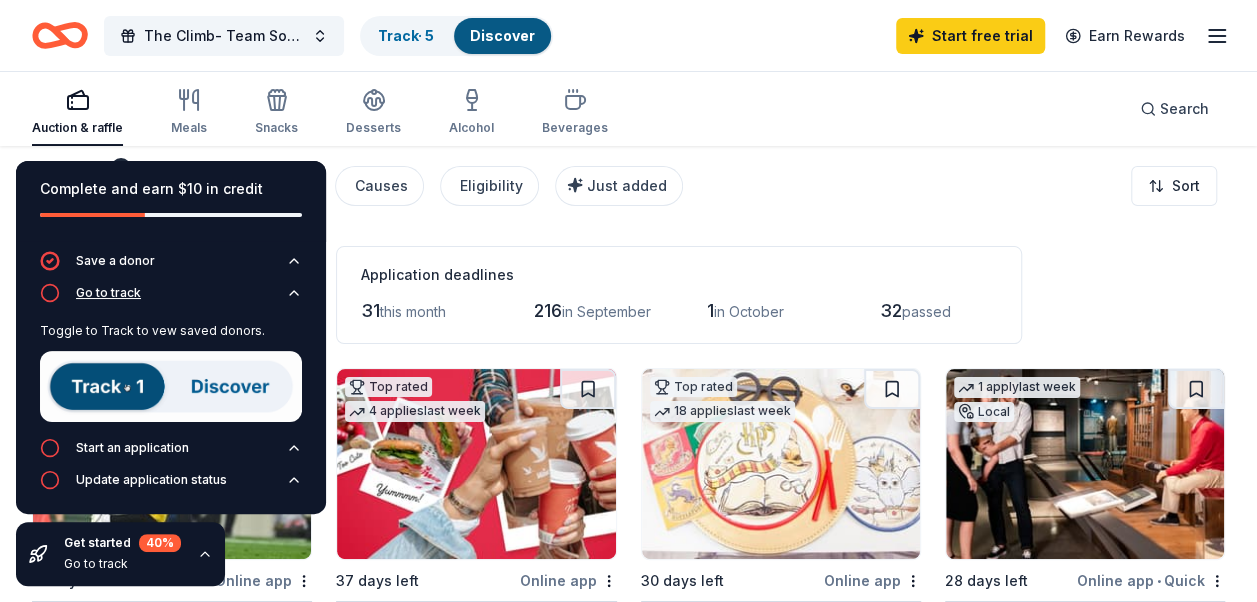 scroll, scrollTop: 0, scrollLeft: 0, axis: both 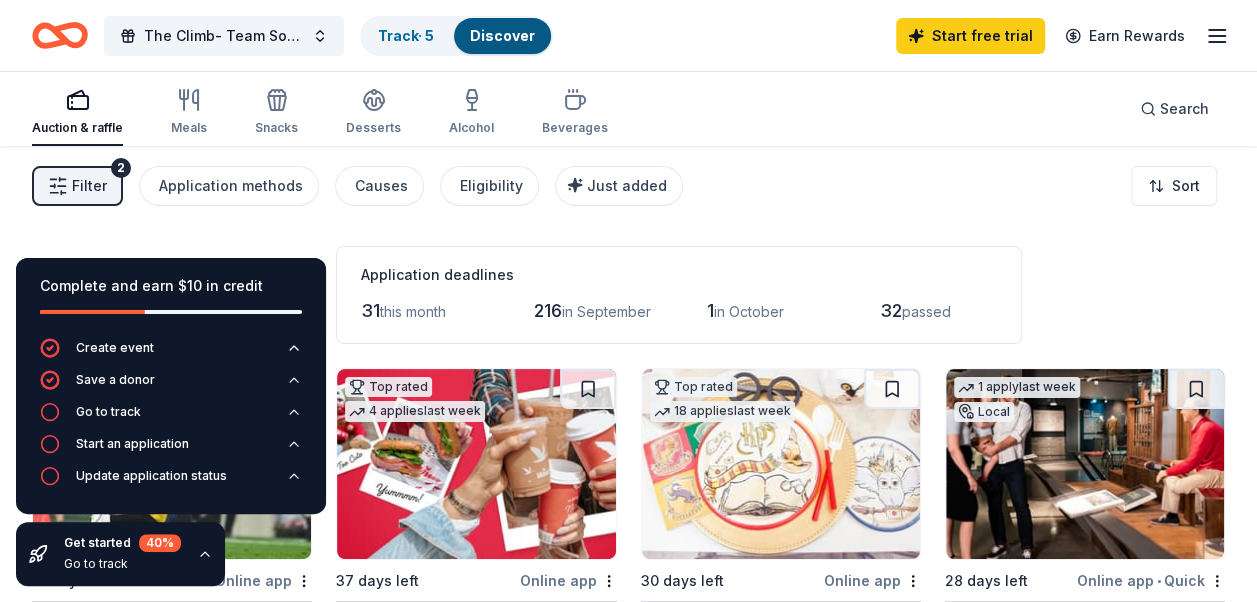 click on "248 results in [CITY], [STATE] Application deadlines 31 this month 216 in September 1 in October 32 passed Top rated 2 applies last week 16 days left Online app Pittsburgh Steelers 5.0 Team memorabilia, merchandise Top rated 4 applies last week 37 days left Online app Wawa Foundation 4.8 Wawa brand fruit drinks, teas, or water; Wawa gift basket (includes Wawa products and coupons) Top rated 18 applies last week 30 days left Online app Oriental Trading 4.8 Donation depends on request 1 apply last week Local 28 days left Online app • Quick Heinz History Center New 4 admission passes ($60 value) 28 days left Online app • Quick California Tortilla New Food, gift card(s) Top rated 21 applies last week 28 days left Online app • Quick BarkBox 5.0 Dog toy(s), dog food Local 28 days left Online app • Quick Levante Brewing Co. New Beer, gift card(s), glassware, apparel 4 applies last week 28 days left Online app Sheetz 5.0 2 applies last week 28 days left Online app 4.4 New" at bounding box center [628, 1603] 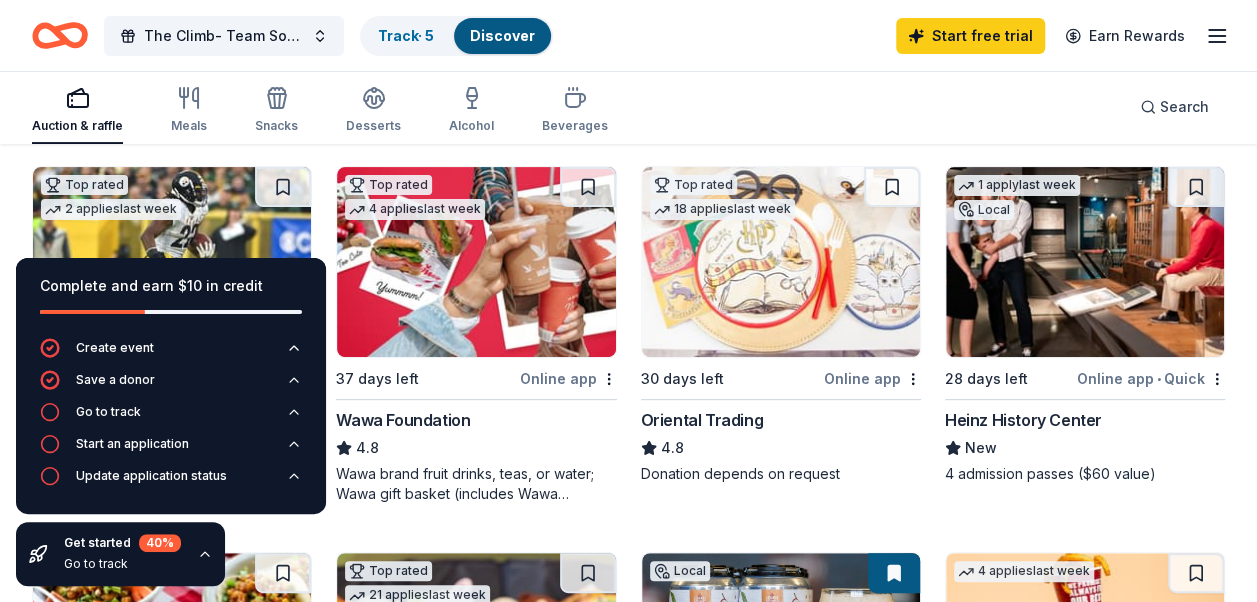 scroll, scrollTop: 198, scrollLeft: 0, axis: vertical 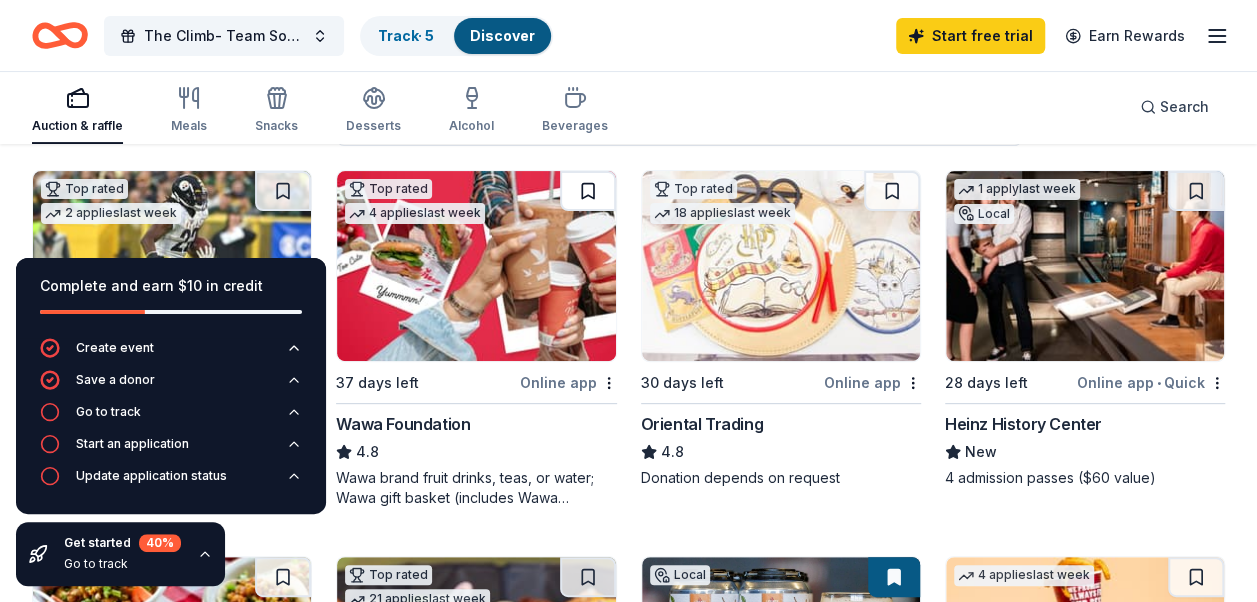 click at bounding box center (588, 191) 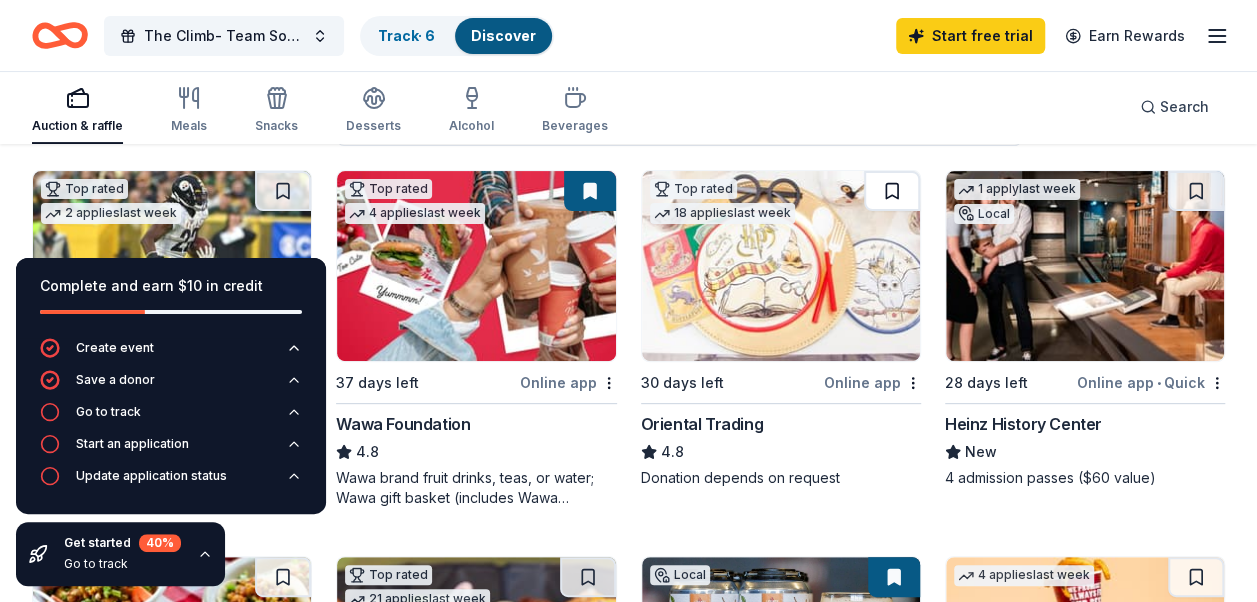 click at bounding box center (892, 191) 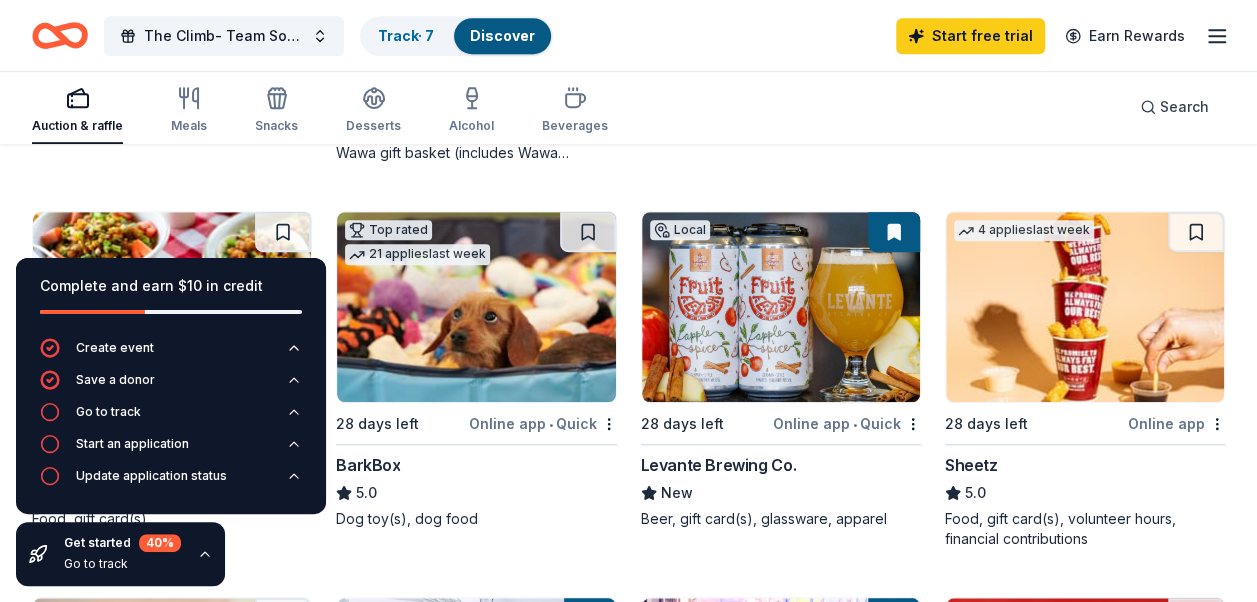 scroll, scrollTop: 550, scrollLeft: 0, axis: vertical 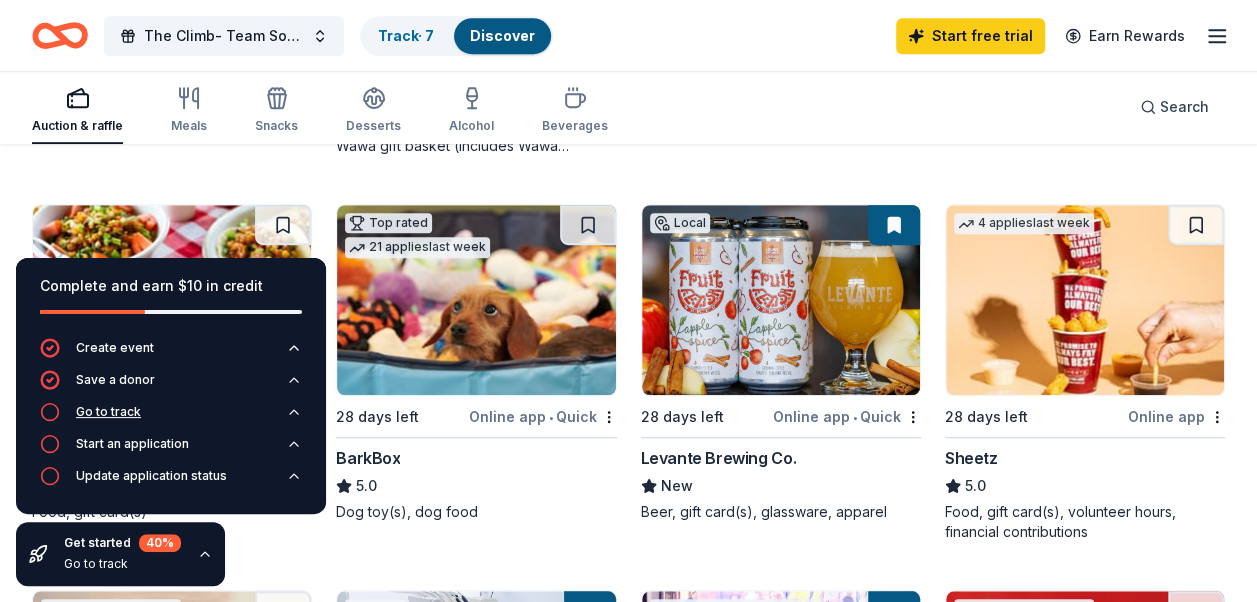click 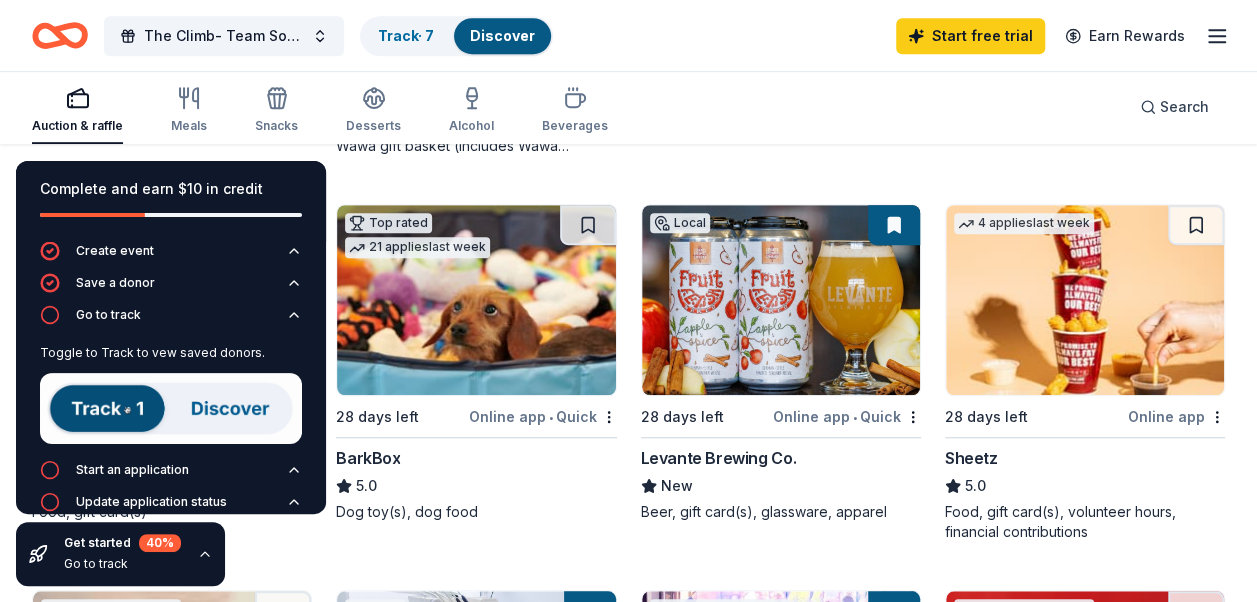 click at bounding box center (171, 408) 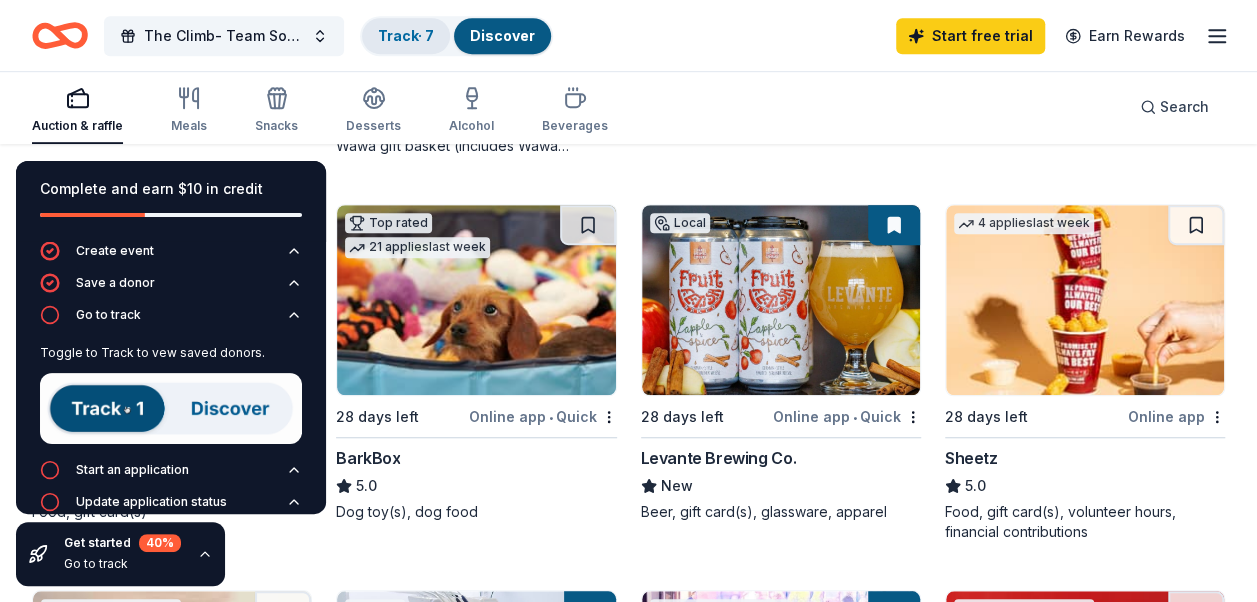 click on "Track  · 7" at bounding box center (406, 35) 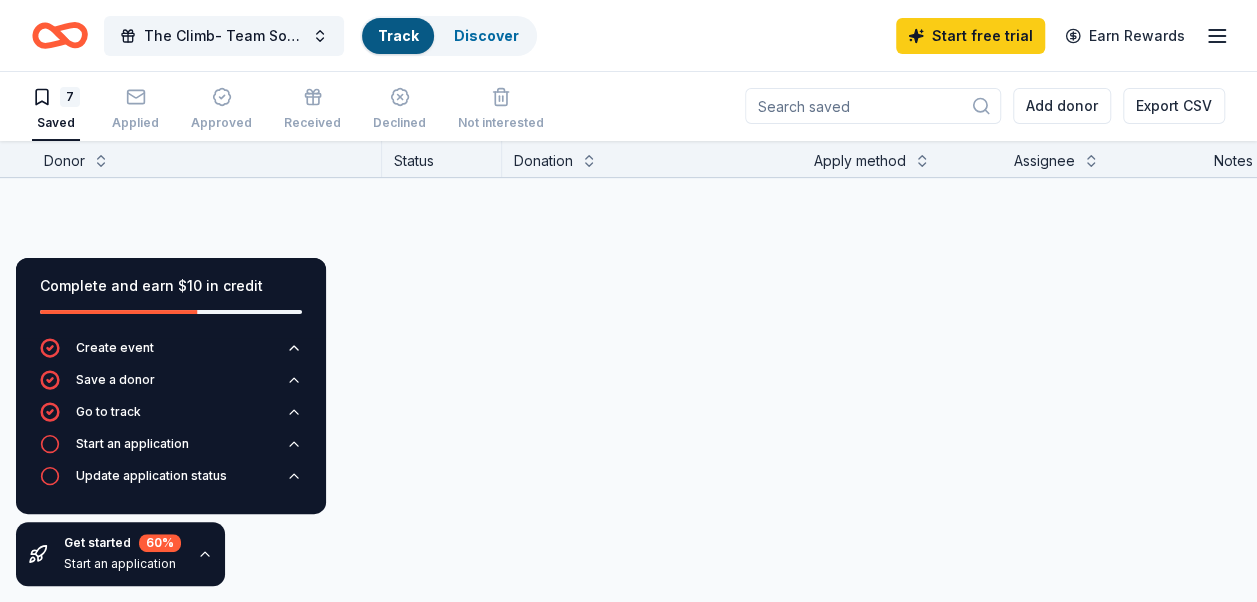 scroll, scrollTop: 0, scrollLeft: 0, axis: both 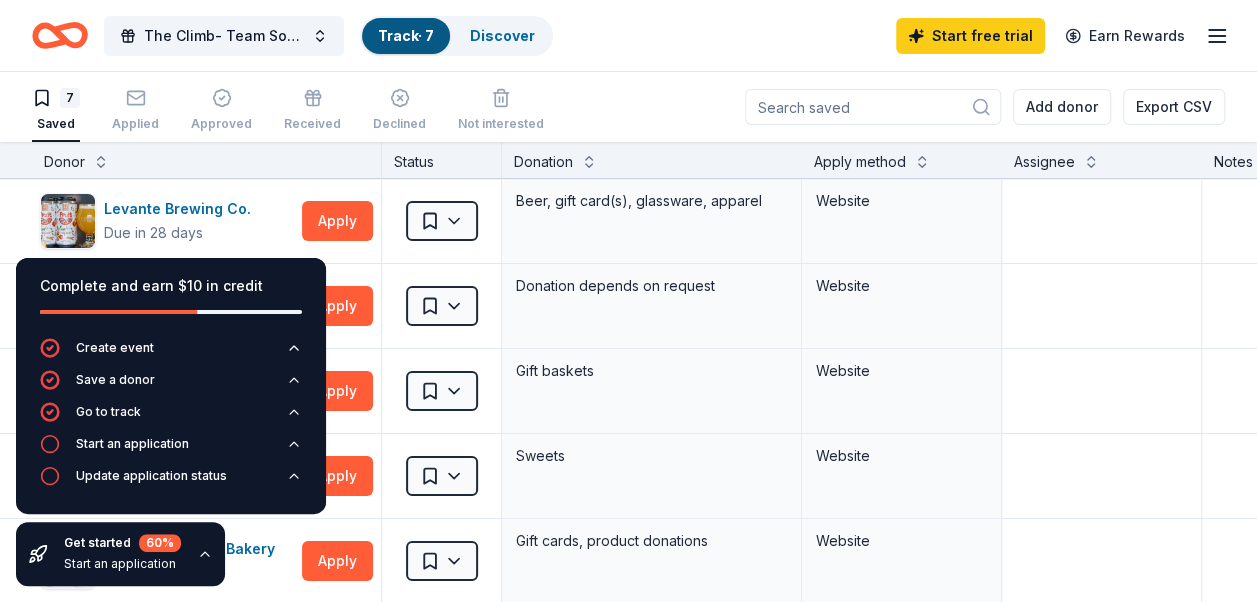 click 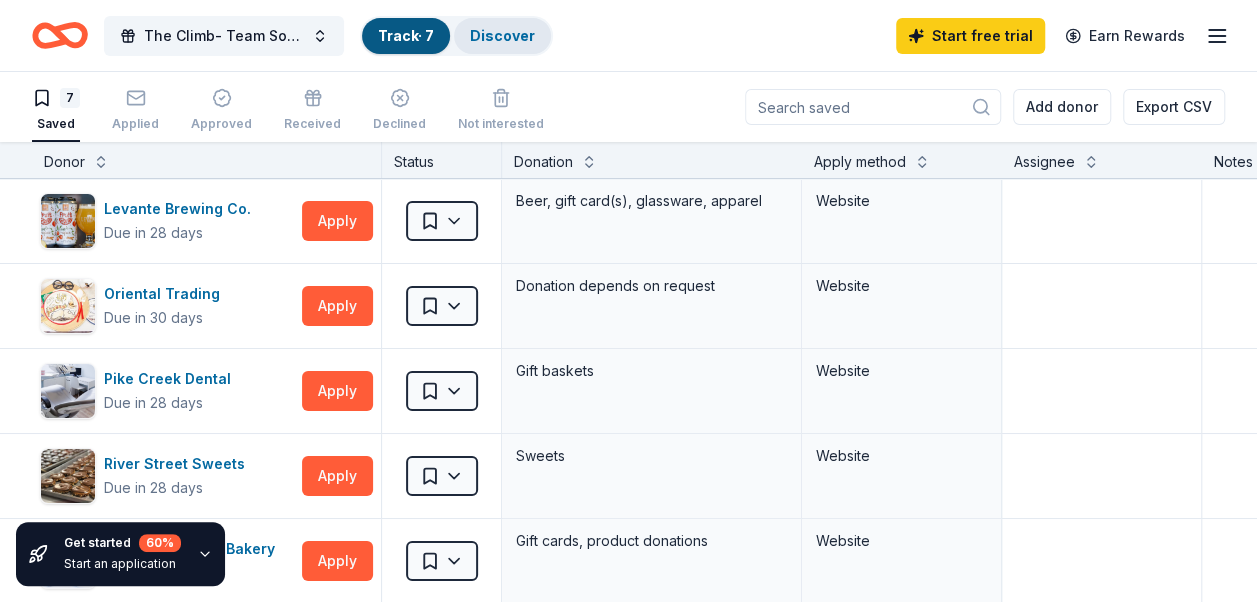 click on "Discover" at bounding box center (502, 36) 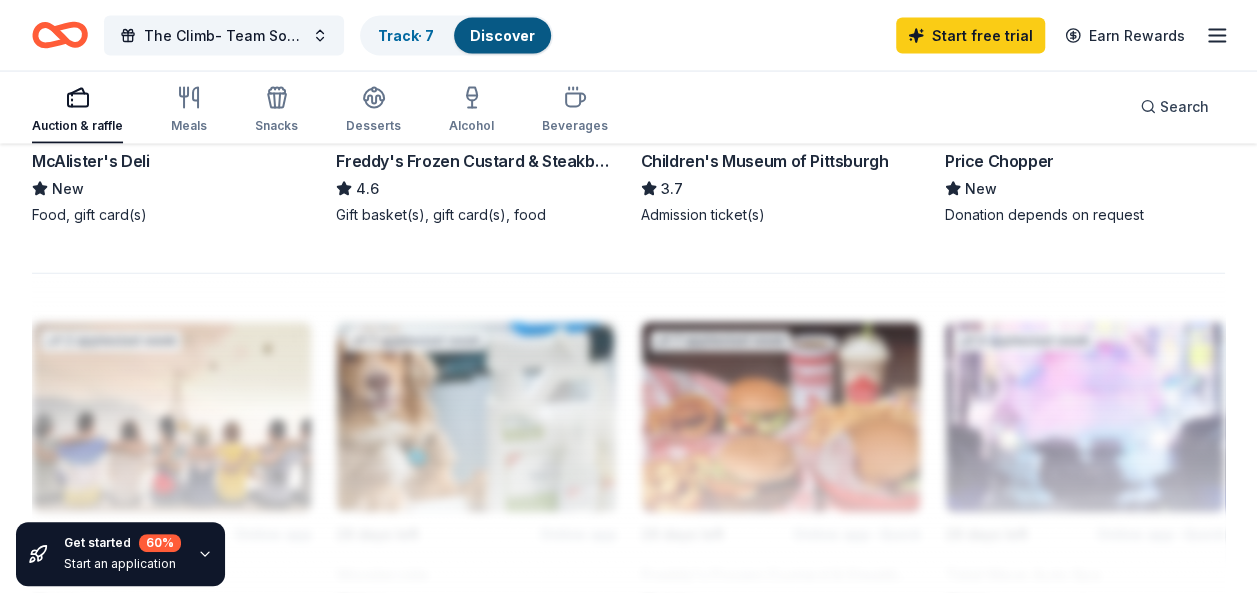 scroll, scrollTop: 2022, scrollLeft: 0, axis: vertical 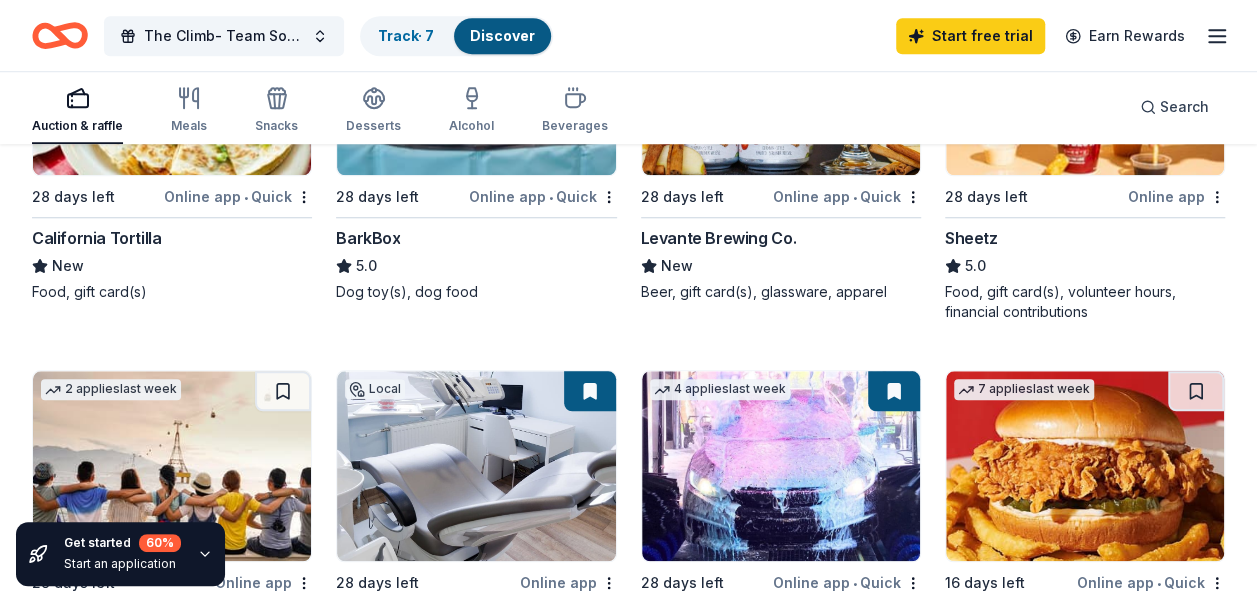 click at bounding box center [590, 391] 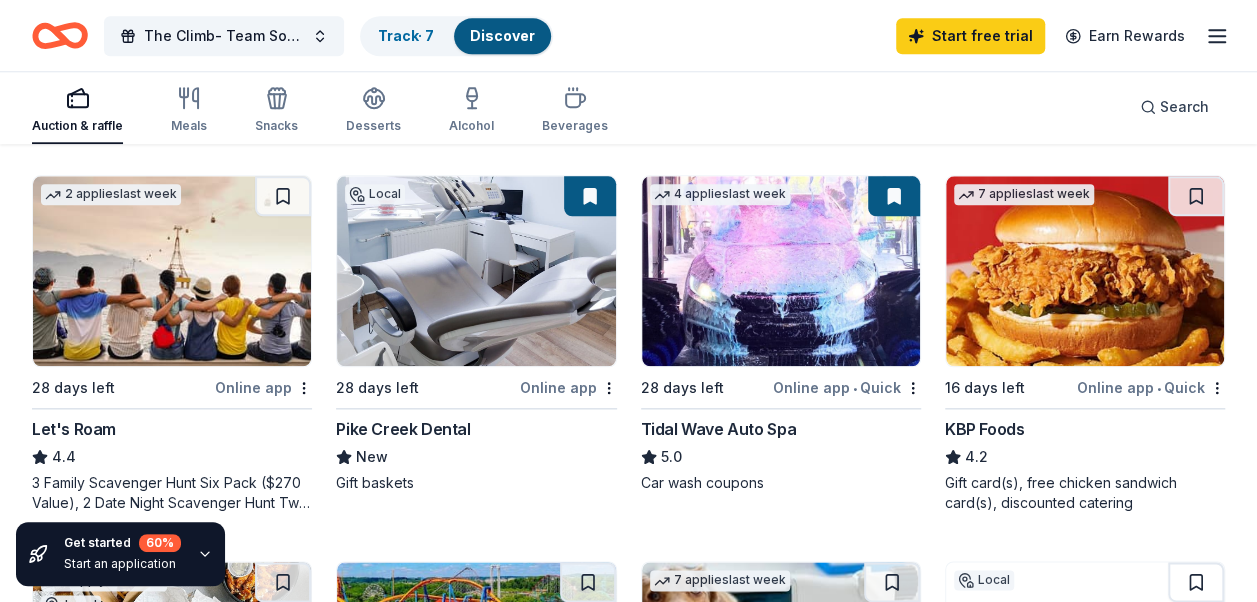 scroll, scrollTop: 1009, scrollLeft: 0, axis: vertical 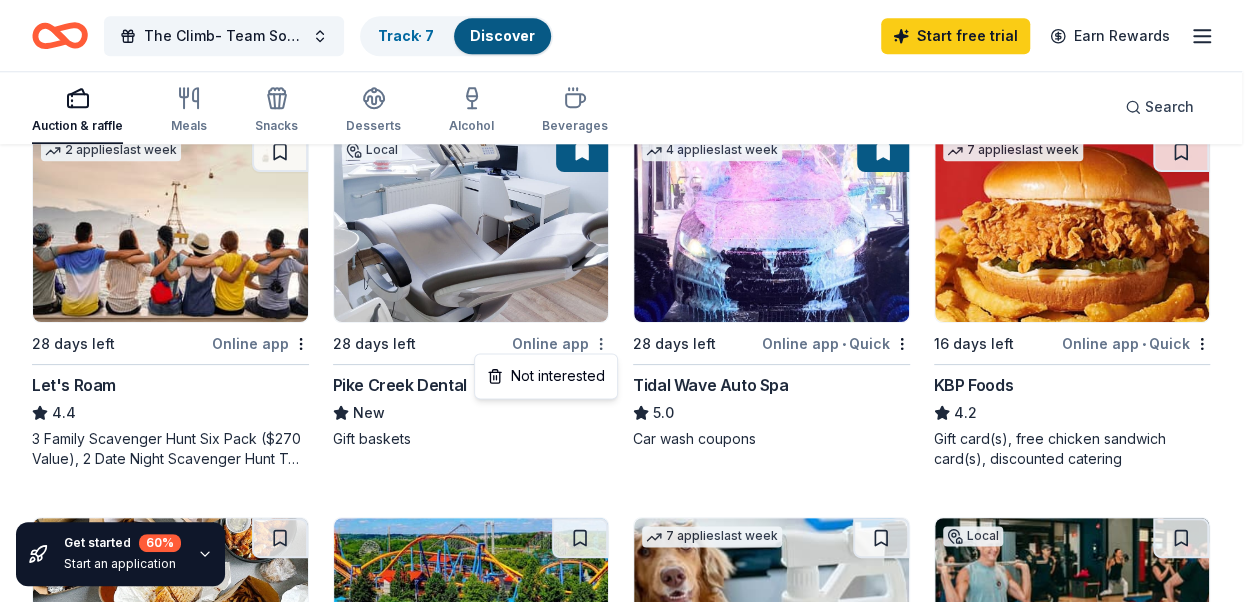 click on "The Climb- Team Southern Chester County Track · 7 Discover Start free trial Earn Rewards Auction & raffle Meals Snacks Desserts Alcohol Beverages Search Get started 60 % Start an application 248 results in [CITY], [STATE] Application deadlines 31 this month 216 in September 1 in October 32 passed Top rated 2 applies last week 16 days left Online app Pittsburgh Steelers 5.0 Team memorabilia, merchandise Top rated 4 applies last week 37 days left Online app Wawa Foundation 4.8 Wawa brand fruit drinks, teas, or water; Wawa gift basket (includes Wawa products and coupons) Top rated 18 applies last week 30 days left Online app Oriental Trading 4.8 Donation depends on request 1 apply last week Local 28 days left Online app • Quick Heinz History Center New 4 admission passes ($60 value) 28 days left Online app • Quick California Tortilla New Food, gift card(s) Top rated 21 applies last week 28 days left Online app • Quick BarkBox 5.0 Dog toy(s), dog food Local 28 days left 4" at bounding box center [628, -708] 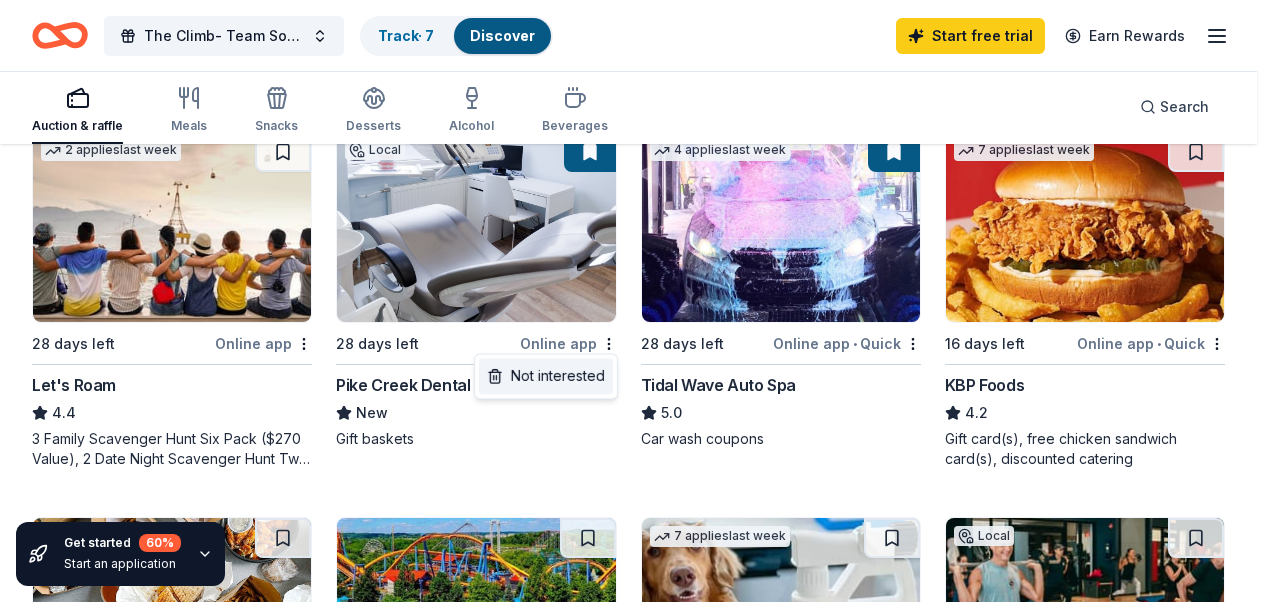 click on "Not interested" at bounding box center [546, 376] 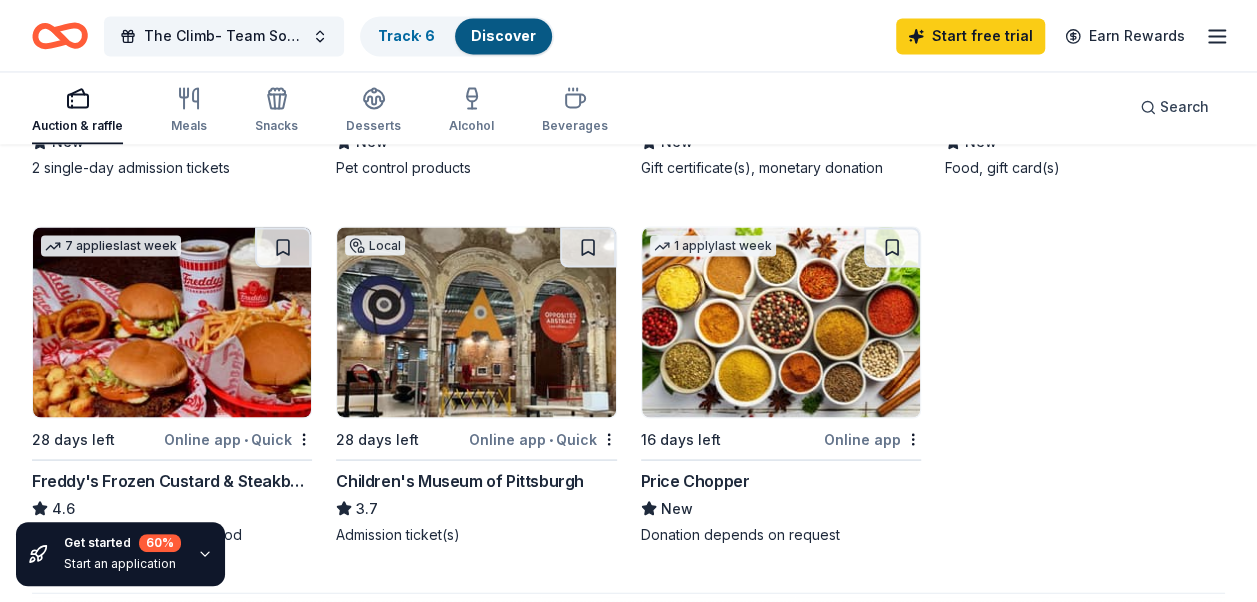 scroll, scrollTop: 1688, scrollLeft: 0, axis: vertical 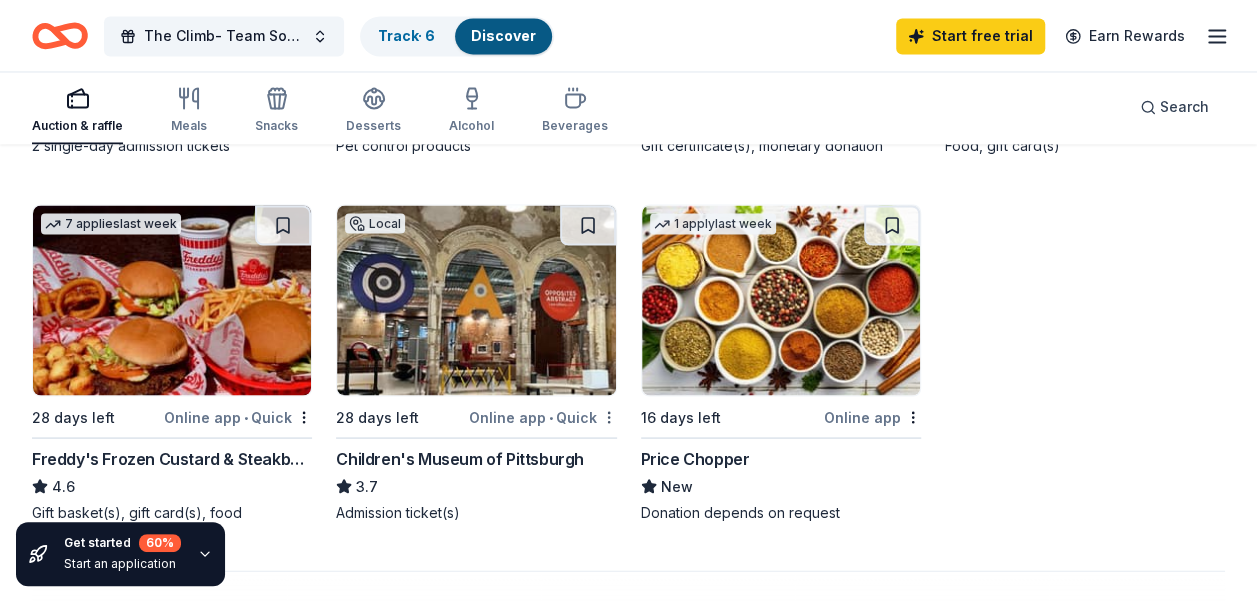 click on "The Climb- Team Southern Chester County Track · 6 Discover Start free trial Earn Rewards Auction & raffle Meals Snacks Desserts Alcohol Beverages Search Get started 60 % Start an application 248 results in [CITY], [STATE] Application deadlines 31 this month 216 in September 1 in October 32 passed Top rated 2 applies last week 16 days left Online app Pittsburgh Steelers 5.0 Team memorabilia, merchandise Top rated 4 applies last week 37 days left Online app Wawa Foundation 4.8 Wawa brand fruit drinks, teas, or water; Wawa gift basket (includes Wawa products and coupons) Top rated 18 applies last week 30 days left Online app Oriental Trading 4.8 Donation depends on request 1 apply last week Local 28 days left Online app • Quick Heinz History Center New 4 admission passes ($60 value) 28 days left Online app • Quick California Tortilla New Food, gift card(s) Local 28 days left Online app • Quick BarkBox 5.0 Dog toy(s), dog food Local 28 days left 4" at bounding box center (628, -1387) 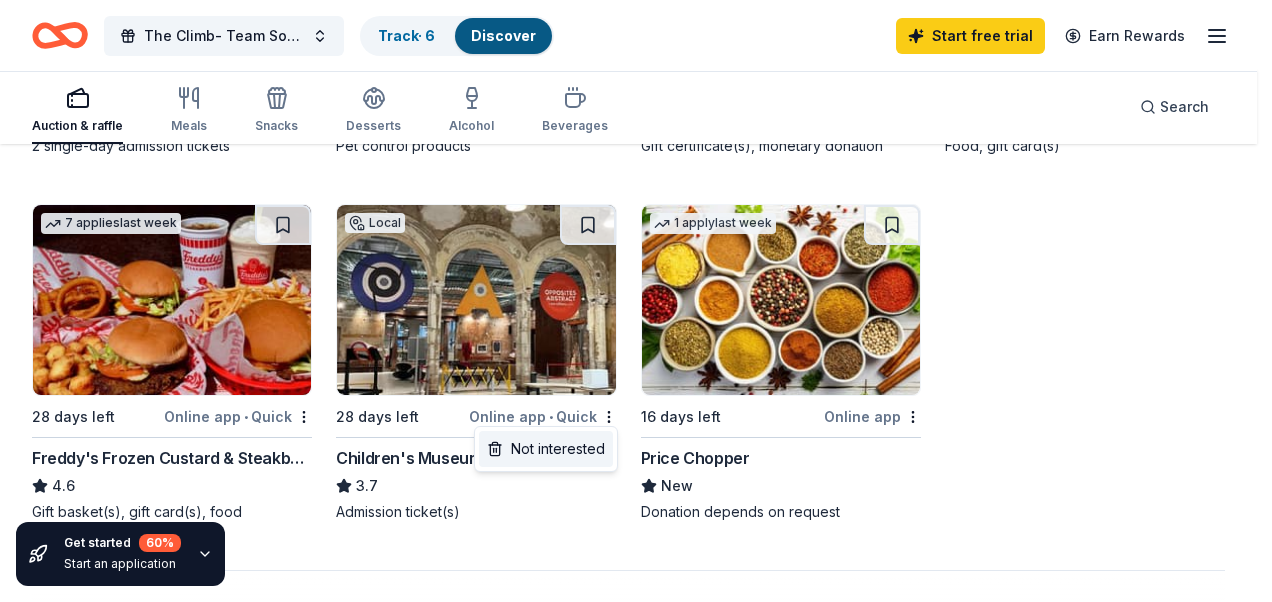 click on "Not interested" at bounding box center [546, 449] 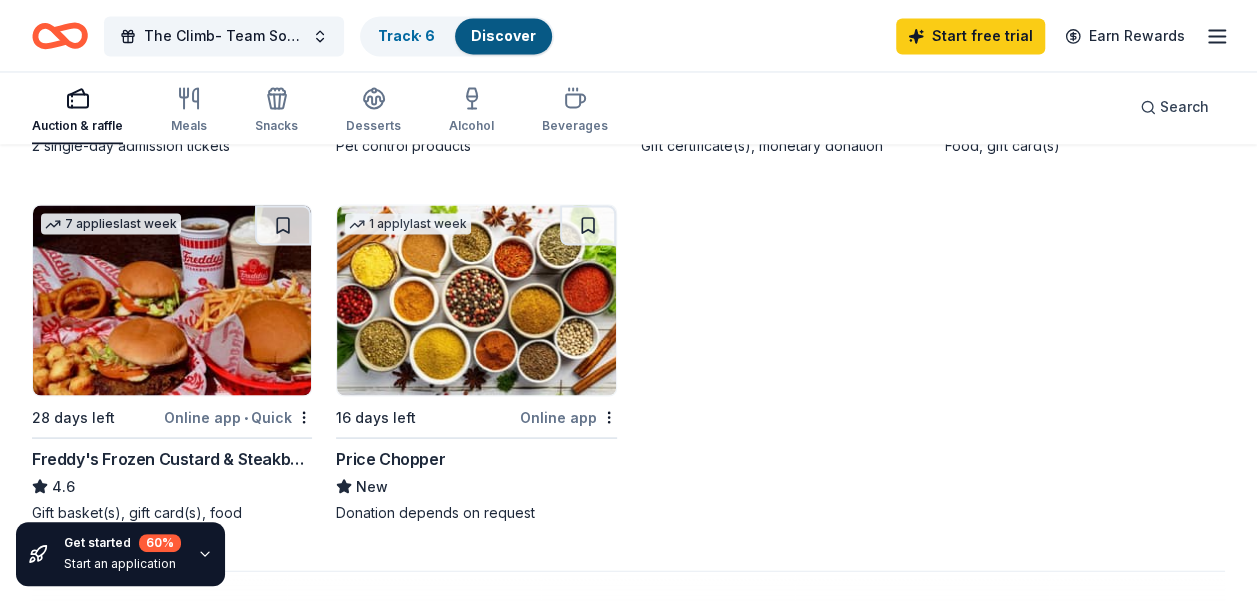 scroll, scrollTop: 1394, scrollLeft: 0, axis: vertical 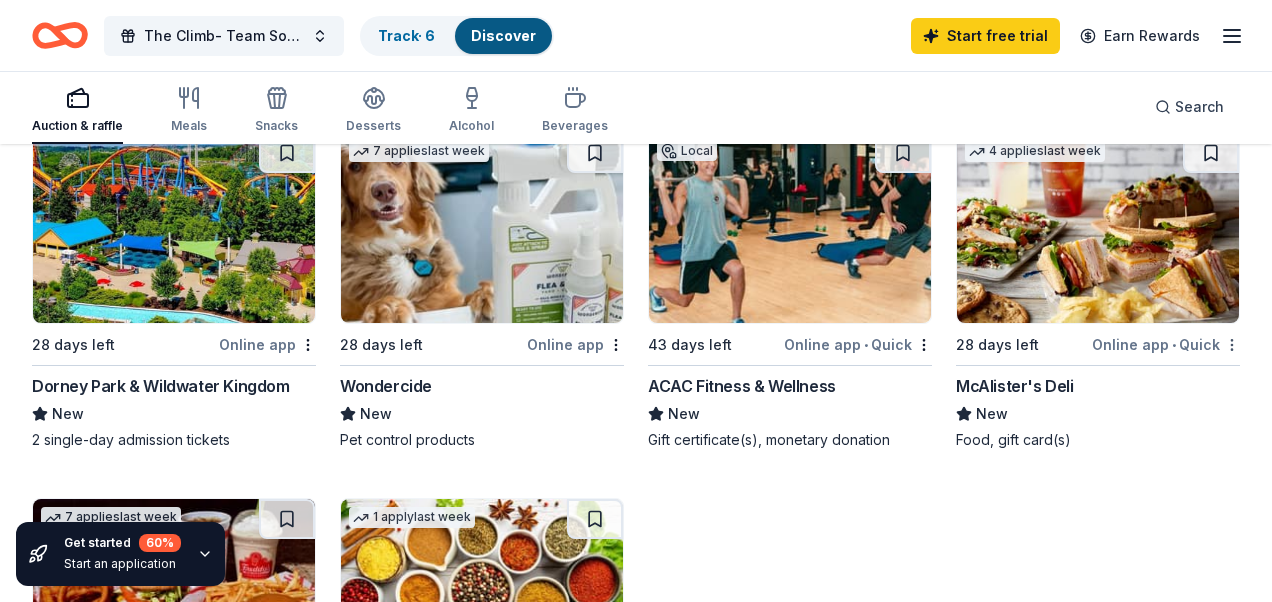 click on "The Climb- Team Southern Chester County Track · 6 Discover Start free trial Earn Rewards Auction & raffle Meals Snacks Desserts Alcohol Beverages Search Filter 2 Application methods Causes Eligibility Just added Sort Get started 60 % Start an application 248 results in [CITY], [STATE] Application deadlines 31 this month 216 in September 1 in October 32 passed Top rated 2 applies last week 16 days left Online app Pittsburgh Steelers 5.0 Team memorabilia, merchandise Top rated 4 applies last week 37 days left Online app Wawa Foundation 4.8 Wawa brand fruit drinks, teas, or water; Wawa gift basket (includes Wawa products and coupons) Top rated 18 applies last week 30 days left Online app Oriental Trading 4.8 Donation depends on request 1 apply last week Local 28 days left Online app • Quick Heinz History Center New 4 admission passes ($60 value) 28 days left Online app • Quick California Tortilla New Food, gift card(s) Top rated 21 applies last week 28 days left Online app" at bounding box center [636, -1093] 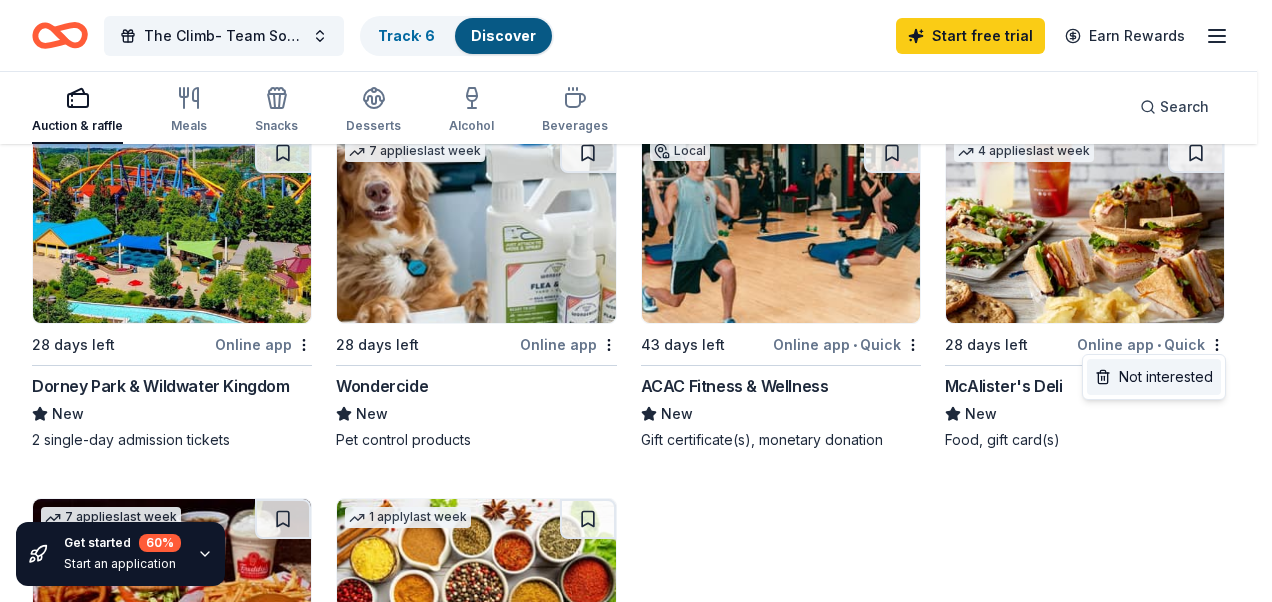 click on "Not interested" at bounding box center [1154, 377] 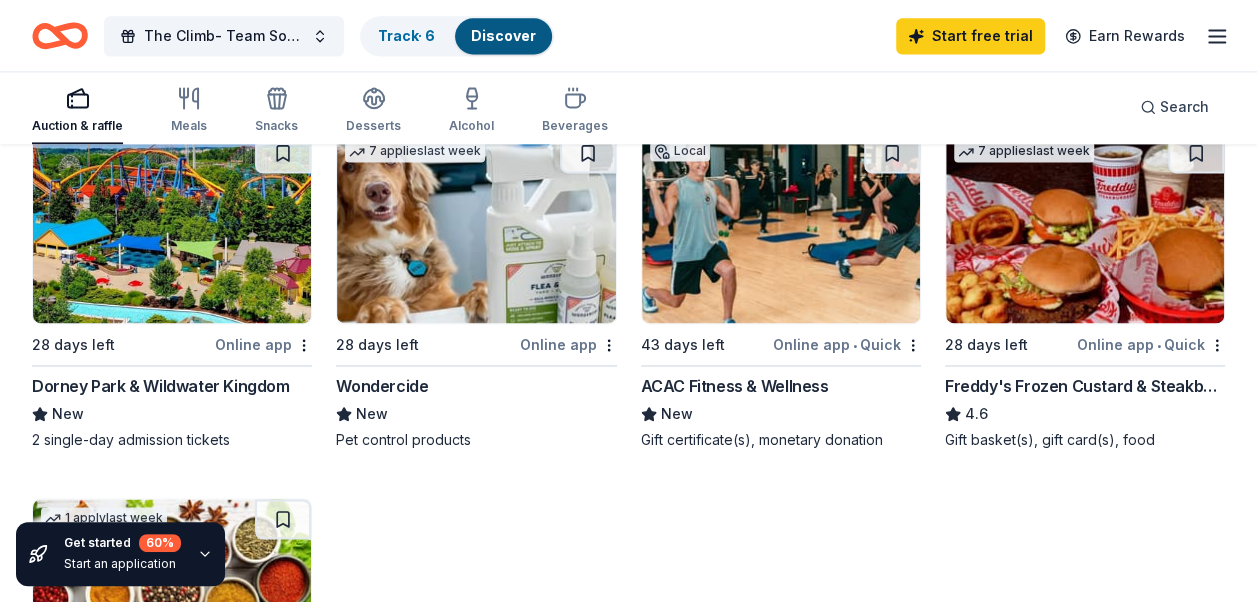 scroll, scrollTop: 1416, scrollLeft: 0, axis: vertical 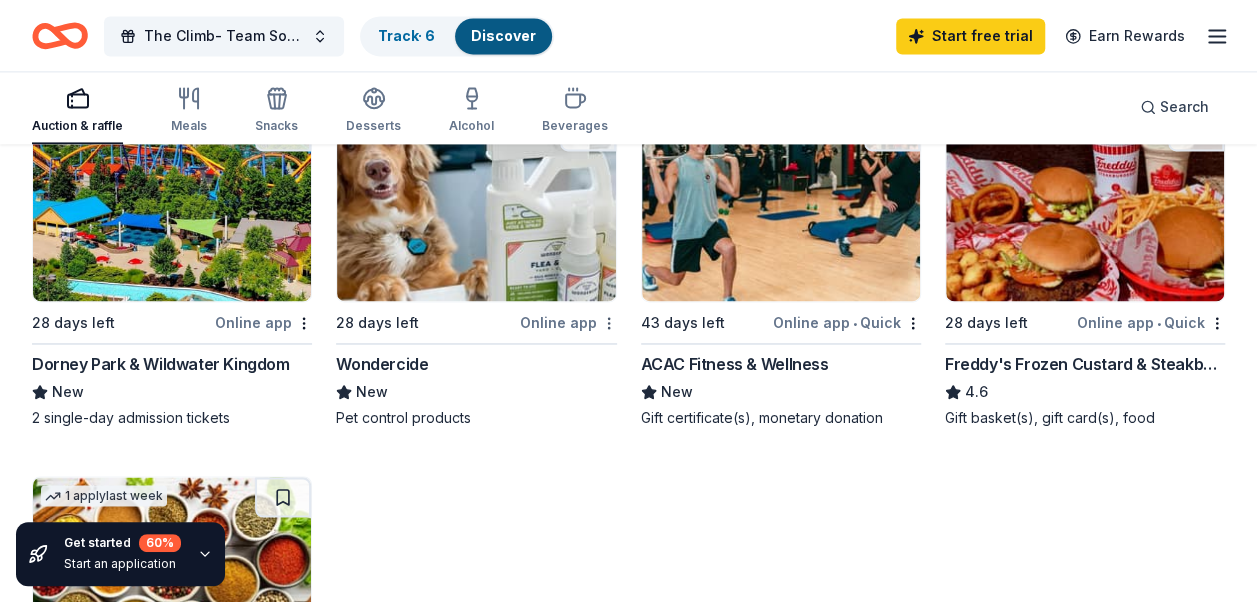 click on "The Climb- Team Southern Chester County Track · 6 Discover Start free trial Earn Rewards Auction & raffle Meals Snacks Desserts Alcohol Beverages Search Get started 60 % Start an application 248 results in [CITY], [STATE] Application deadlines 31 this month 216 in September 1 in October 32 passed Top rated 2 applies last week 16 days left Online app Pittsburgh Steelers 5.0 Team memorabilia, merchandise Top rated 4 applies last week 37 days left Online app Wawa Foundation 4.8 Wawa brand fruit drinks, teas, or water; Wawa gift basket (includes Wawa products and coupons) Top rated 18 applies last week 30 days left Online app Oriental Trading 4.8 Donation depends on request 1 apply last week Local 28 days left Online app • Quick Heinz History Center New 4 admission passes ($60 value) 28 days left Online app • Quick California Tortilla New Food, gift card(s) Local 28 days left Online app • Quick BarkBox 5.0 Dog toy(s), dog food Local 28 days left 4" at bounding box center (628, -1115) 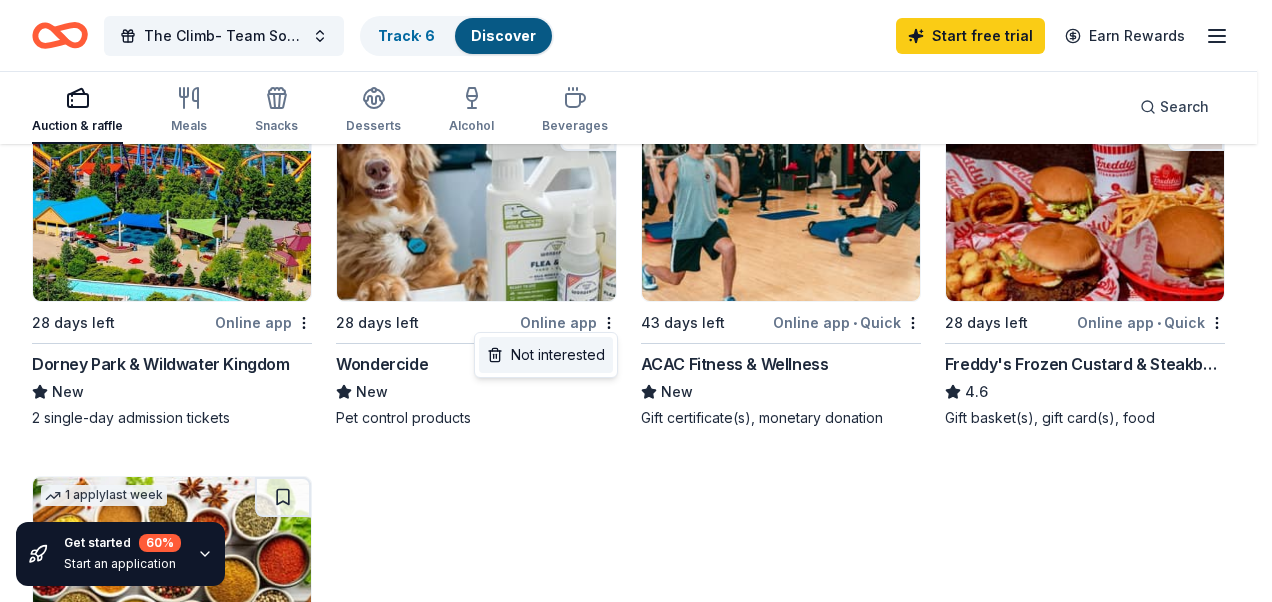 click on "Not interested" at bounding box center (546, 355) 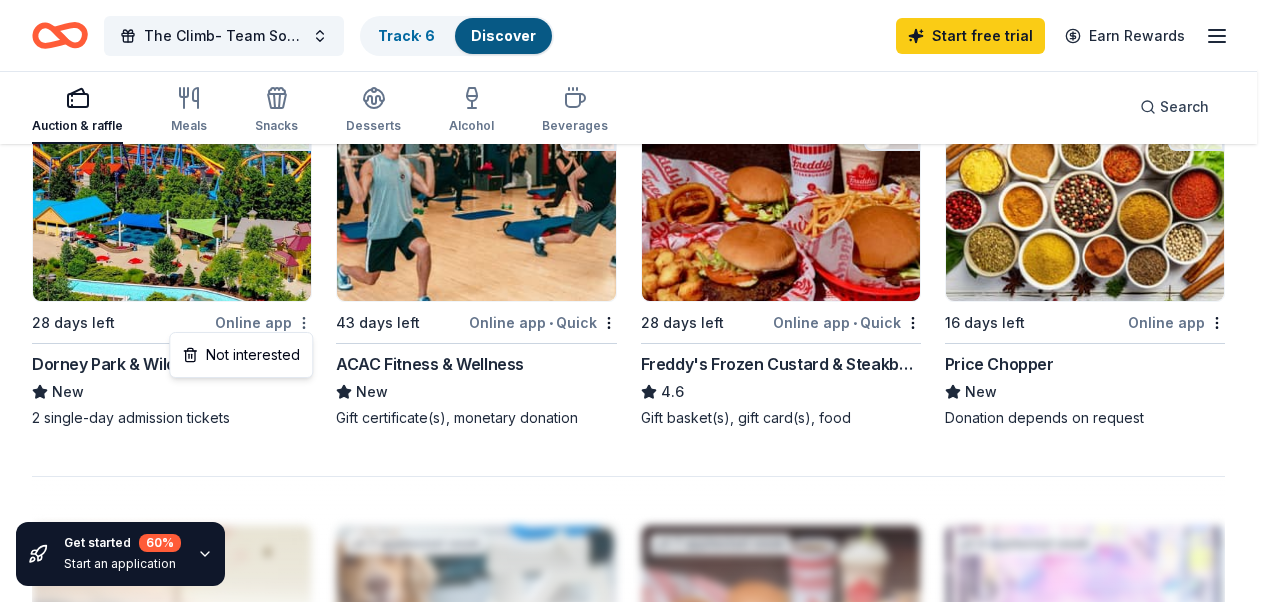 click on "The Climb- Team Southern Chester County Track · 6 Discover Start free trial Earn Rewards Auction & raffle Meals Snacks Desserts Alcohol Beverages Search Get started 60 % Start an application 248 results in [CITY], [STATE] Application deadlines 31 this month 216 in September 1 in October 32 passed Top rated 2 applies last week 16 days left Online app Pittsburgh Steelers 5.0 Team memorabilia, merchandise Top rated 4 applies last week 37 days left Online app Wawa Foundation 4.8 Wawa brand fruit drinks, teas, or water; Wawa gift basket (includes Wawa products and coupons) Top rated 18 applies last week 30 days left Online app Oriental Trading 4.8 Donation depends on request 1 apply last week Local 28 days left Online app • Quick Heinz History Center New 4 admission passes ($60 value) 28 days left Online app • Quick California Tortilla New Food, gift card(s) Local 28 days left Online app • Quick BarkBox 5.0 Dog toy(s), dog food Local 28 days left 4" at bounding box center [636, -1115] 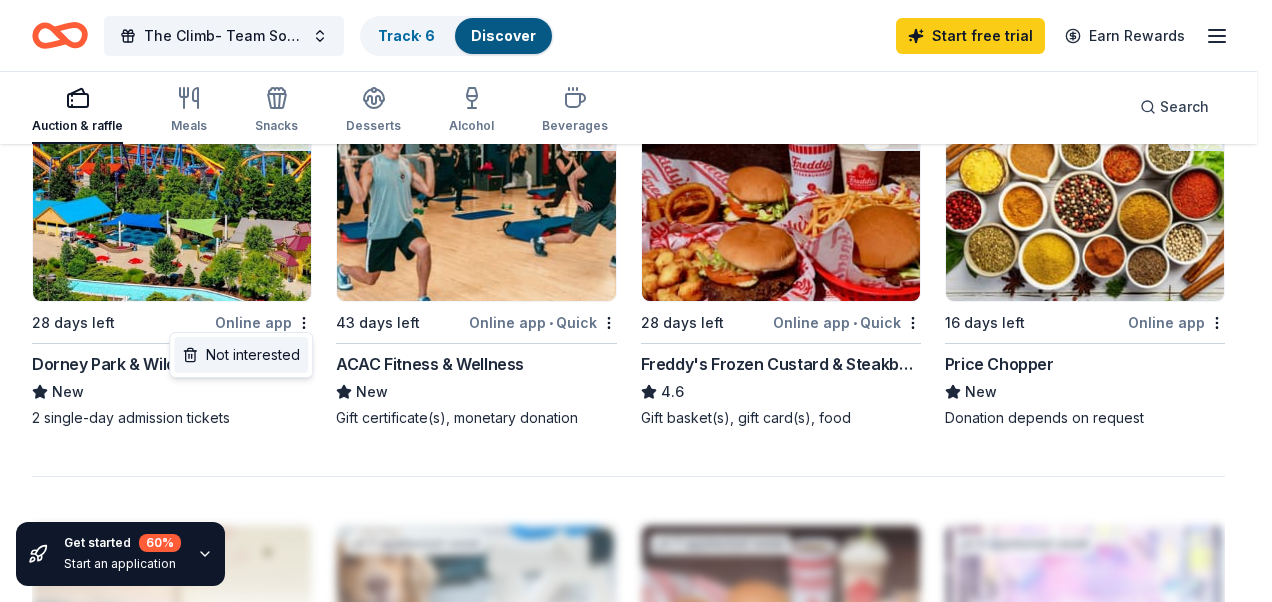 click on "Not interested" at bounding box center [241, 355] 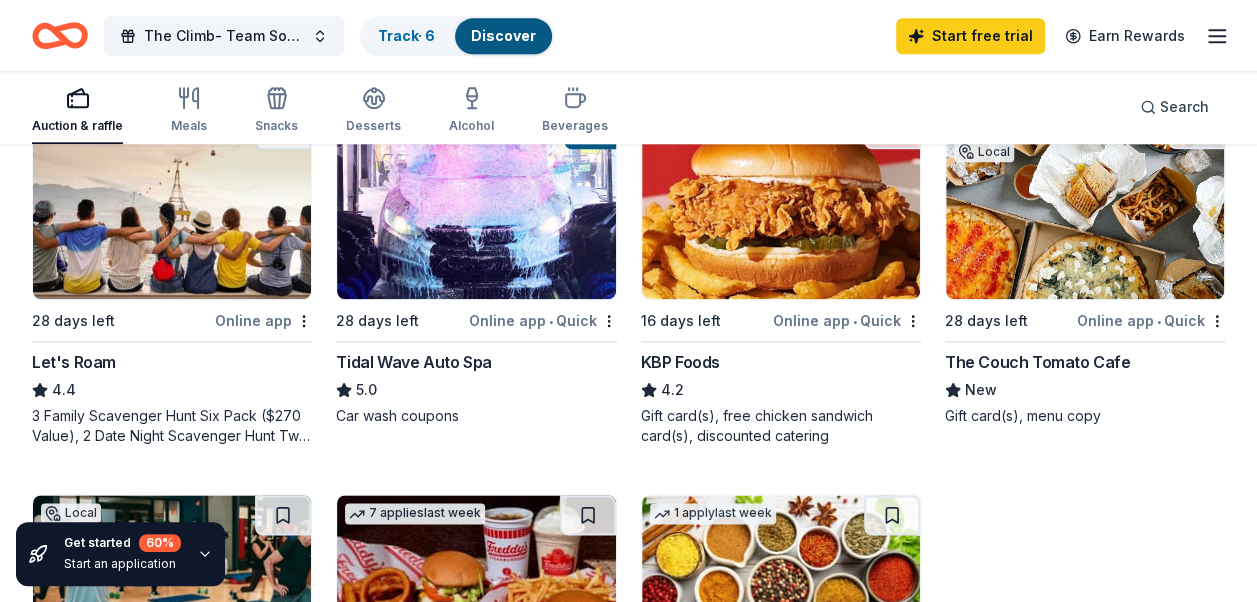 scroll, scrollTop: 1009, scrollLeft: 0, axis: vertical 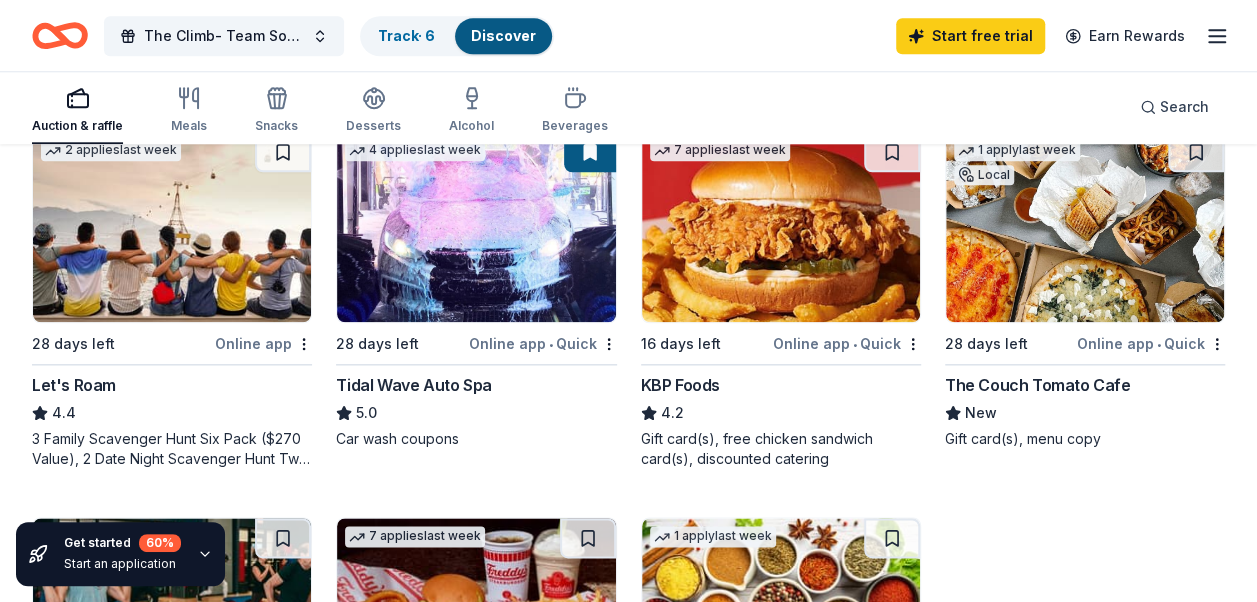 click on "Online app" at bounding box center (263, 343) 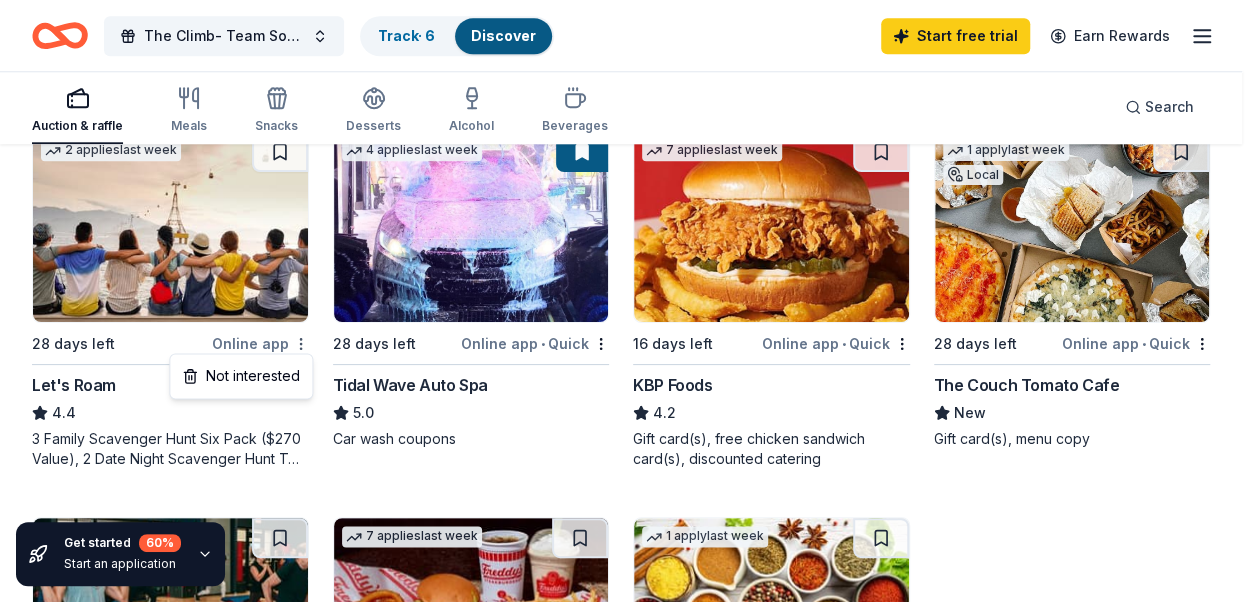 click on "The Climb- Team Southern Chester County Track · 6 Discover Start free trial Earn Rewards Auction & raffle Meals Snacks Desserts Alcohol Beverages Search Filter 2 Application methods Causes Eligibility Just added Sort Get started 60 % Start an application 248 results in [CITY], [STATE] Application deadlines 31 this month 216 in September 1 in October 32 passed Top rated 2 applies last week 16 days left Online app Pittsburgh Steelers 5.0 Team memorabilia, merchandise Top rated 4 applies last week 37 days left Online app Wawa Foundation 4.8 Wawa brand fruit drinks, teas, or water; Wawa gift basket (includes Wawa products and coupons) Top rated 18 applies last week 30 days left Online app Oriental Trading 4.8 Donation depends on request 1 apply last week Local 28 days left Online app • Quick Heinz History Center New 4 admission passes ($60 value) 28 days left Online app • Quick California Tortilla New Food, gift card(s) Top rated 21 applies last week 28 days left Online app" at bounding box center (628, -708) 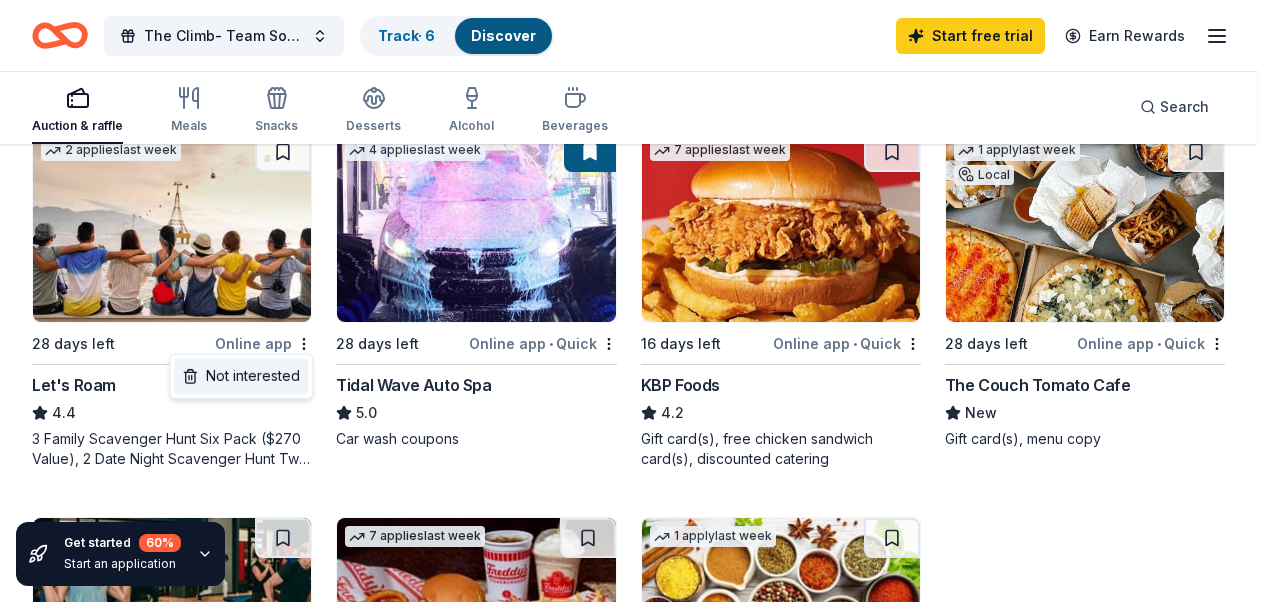 click on "Not interested" at bounding box center [241, 376] 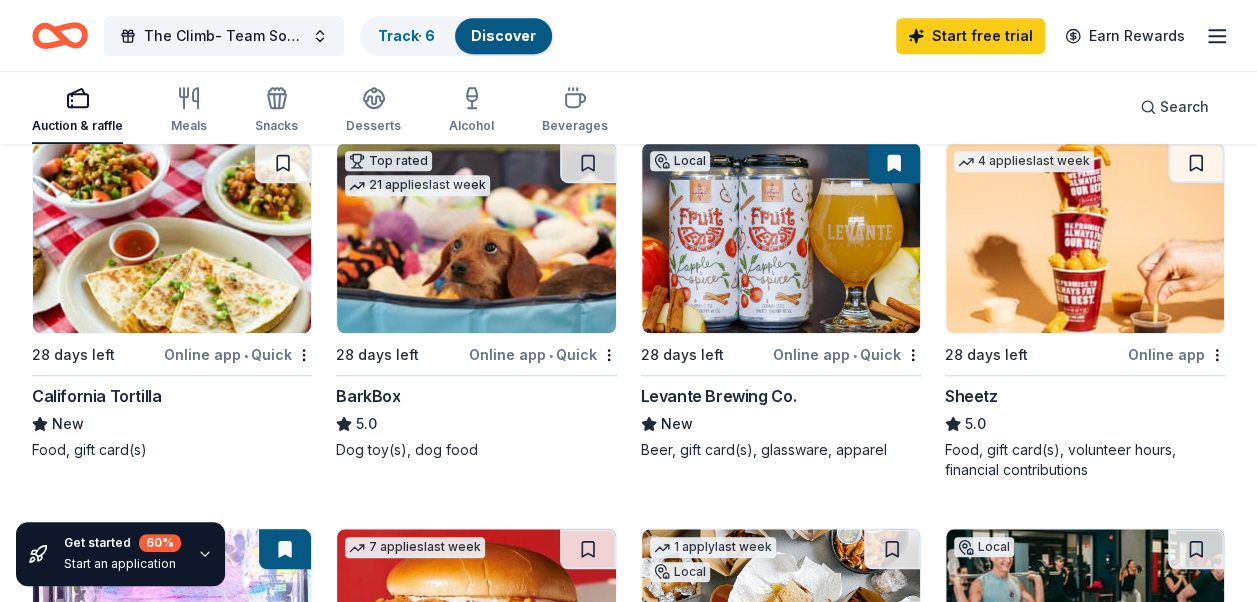 scroll, scrollTop: 609, scrollLeft: 0, axis: vertical 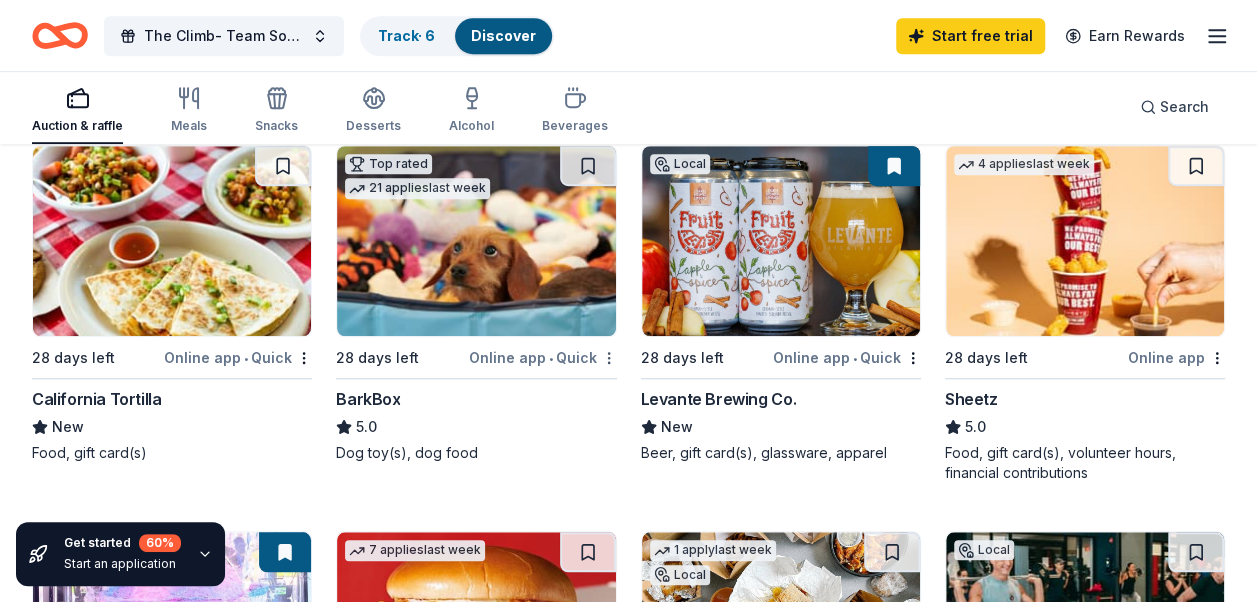 click on "The Climb- Team Southern Chester County Track · 6 Discover Start free trial Earn Rewards Auction & raffle Meals Snacks Desserts Alcohol Beverages Search Filter 2 Application methods Causes Eligibility Just added Sort Get started 60 % Start an application 248 results in [CITY], [STATE] Application deadlines 31 this month 216 in September 1 in October 32 passed Top rated 2 applies last week 16 days left Online app Pittsburgh Steelers 5.0 Team memorabilia, merchandise Top rated 4 applies last week 37 days left Online app Wawa Foundation 4.8 Wawa brand fruit drinks, teas, or water; Wawa gift basket (includes Wawa products and coupons) Top rated 18 applies last week 30 days left Online app Oriental Trading 4.8 Donation depends on request 1 apply last week Local 28 days left Online app • Quick Heinz History Center New 4 admission passes ($60 value) 28 days left Online app • Quick California Tortilla New Food, gift card(s) Top rated 21 applies last week 28 days left Online app" at bounding box center [628, -308] 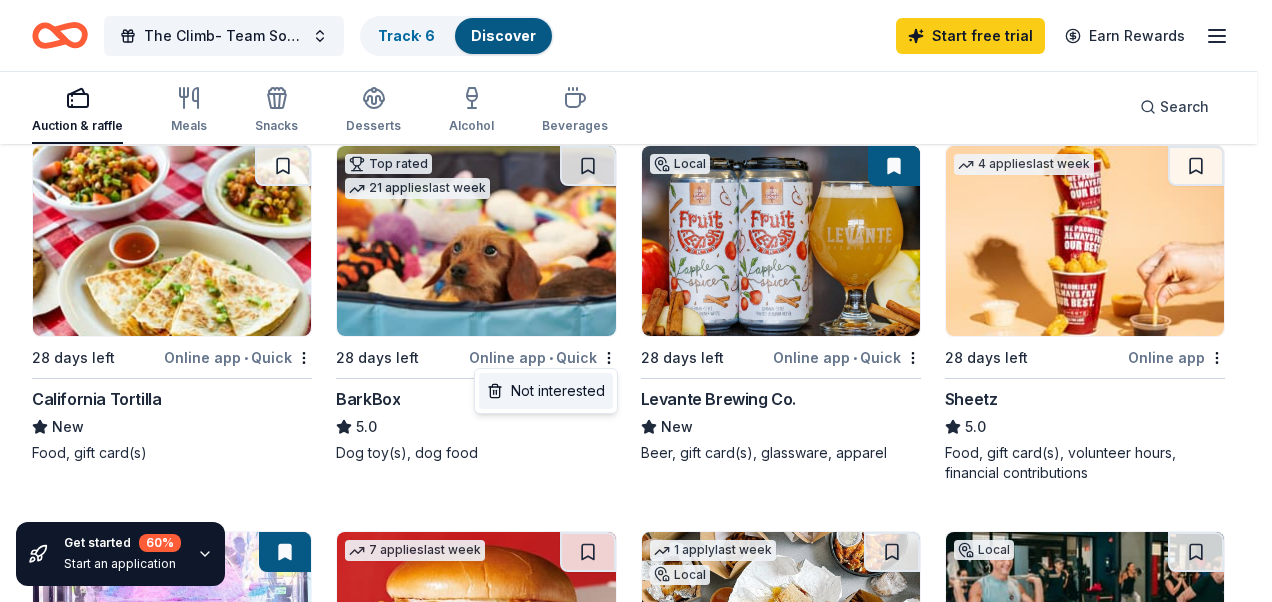 click on "Not interested" at bounding box center (546, 391) 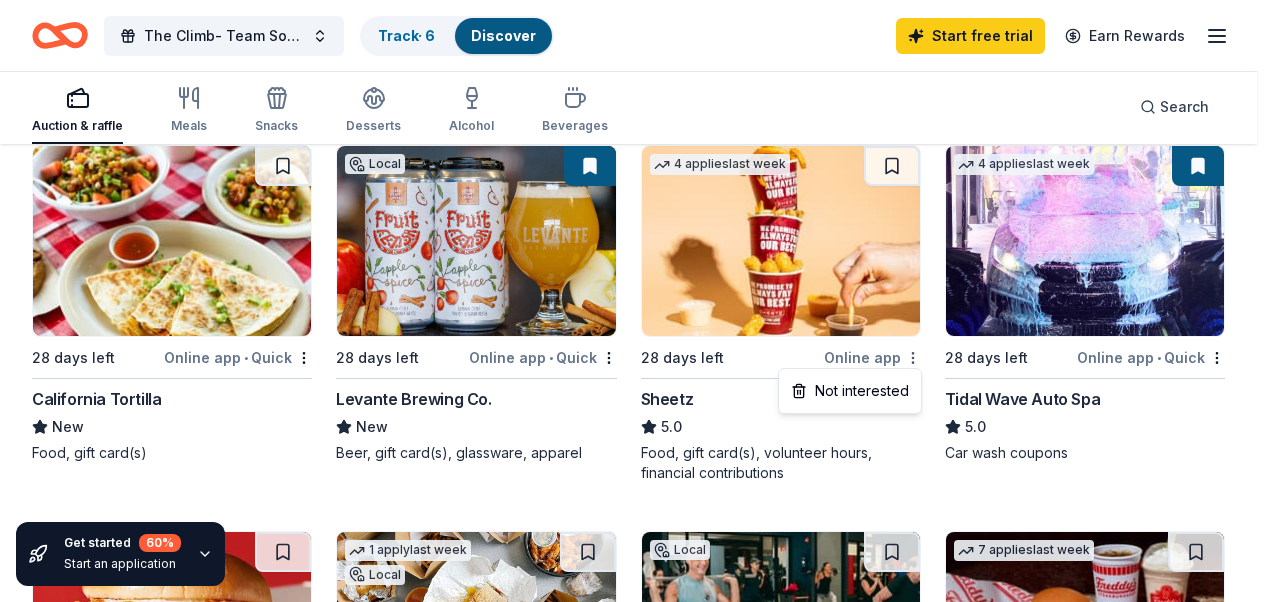 click on "The Climb- Team Southern Chester County Track · 6 Discover Start free trial Earn Rewards Auction & raffle Meals Snacks Desserts Alcohol Beverages Search Filter 2 Application methods Causes Eligibility Just added Sort Get started 60 % Start an application 248 results in [CITY], [STATE] Application deadlines 31 this month 216 in September 1 in October 32 passed Top rated 2 applies last week 16 days left Online app Pittsburgh Steelers 5.0 Team memorabilia, merchandise Top rated 4 applies last week 37 days left Online app Wawa Foundation 4.8 Wawa brand fruit drinks, teas, or water; Wawa gift basket (includes Wawa products and coupons) Top rated 18 applies last week 30 days left Online app Oriental Trading 4.8 Donation depends on request 1 apply last week Local 28 days left Online app • Quick Heinz History Center New 4 admission passes ($60 value) 28 days left Online app • Quick California Tortilla New Food, gift card(s) Local 28 days left Online app • Quick New 4 applies 4" at bounding box center [636, -308] 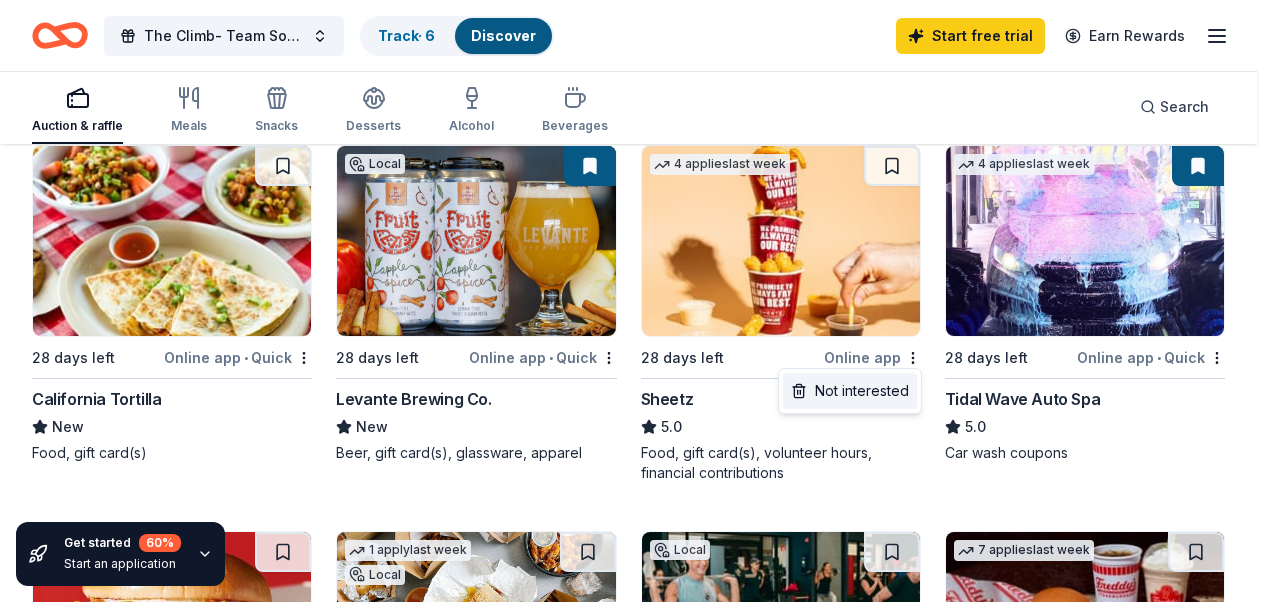 click on "Not interested" at bounding box center (850, 391) 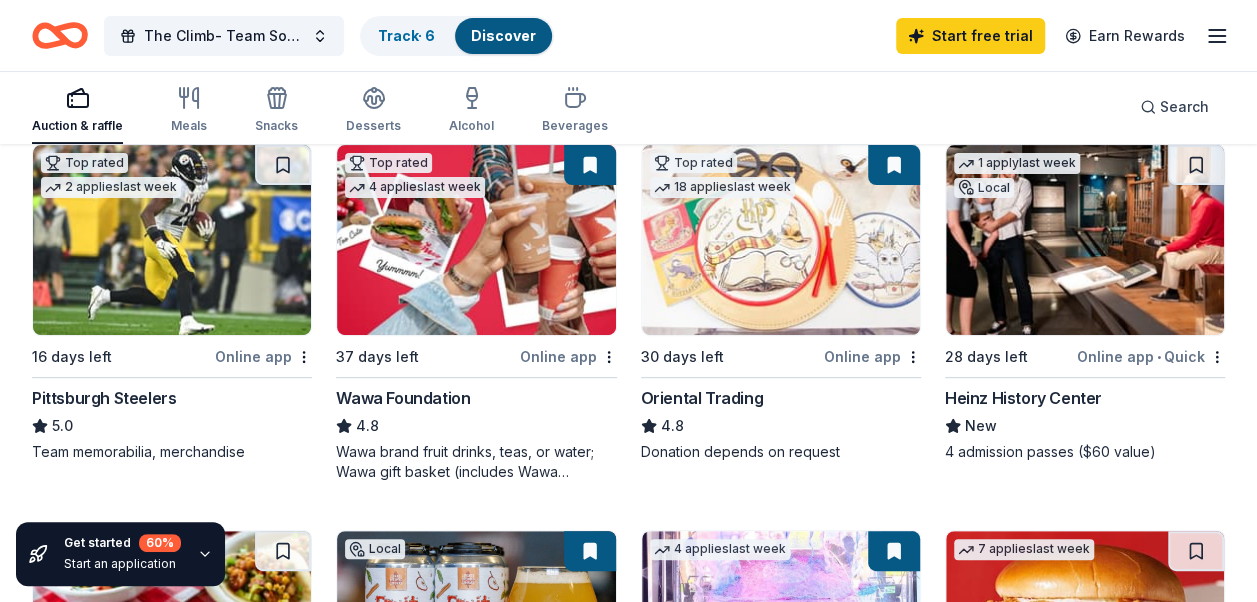 scroll, scrollTop: 202, scrollLeft: 0, axis: vertical 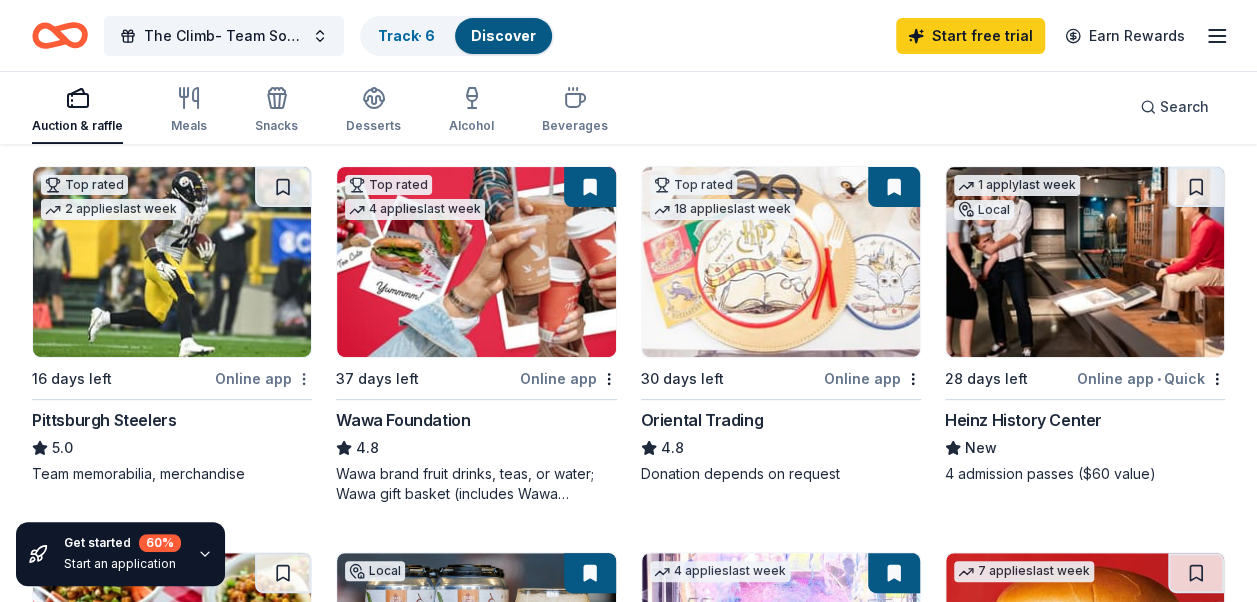 click on "The Climb- Team Southern Chester County Track · 6 Discover Start free trial Earn Rewards Auction & raffle Meals Snacks Desserts Alcohol Beverages Search Filter 2 Application methods Causes Eligibility Just added Sort Get started 60 % Start an application 248 results in [CITY], [STATE] Application deadlines 31 this month 216 in September 1 in October 32 passed Top rated 2 applies last week 16 days left Online app Pittsburgh Steelers 5.0 Team memorabilia, merchandise Top rated 4 applies last week 37 days left Online app Wawa Foundation 4.8 Wawa brand fruit drinks, teas, or water; Wawa gift basket (includes Wawa products and coupons) Top rated 18 applies last week 30 days left Online app Oriental Trading 4.8 Donation depends on request 1 apply last week Local 28 days left Online app • Quick Heinz History Center New 4 admission passes ($60 value) 28 days left Online app • Quick California Tortilla New Food, gift card(s) Local 28 days left Online app • Quick New 4 applies 7" at bounding box center (628, 99) 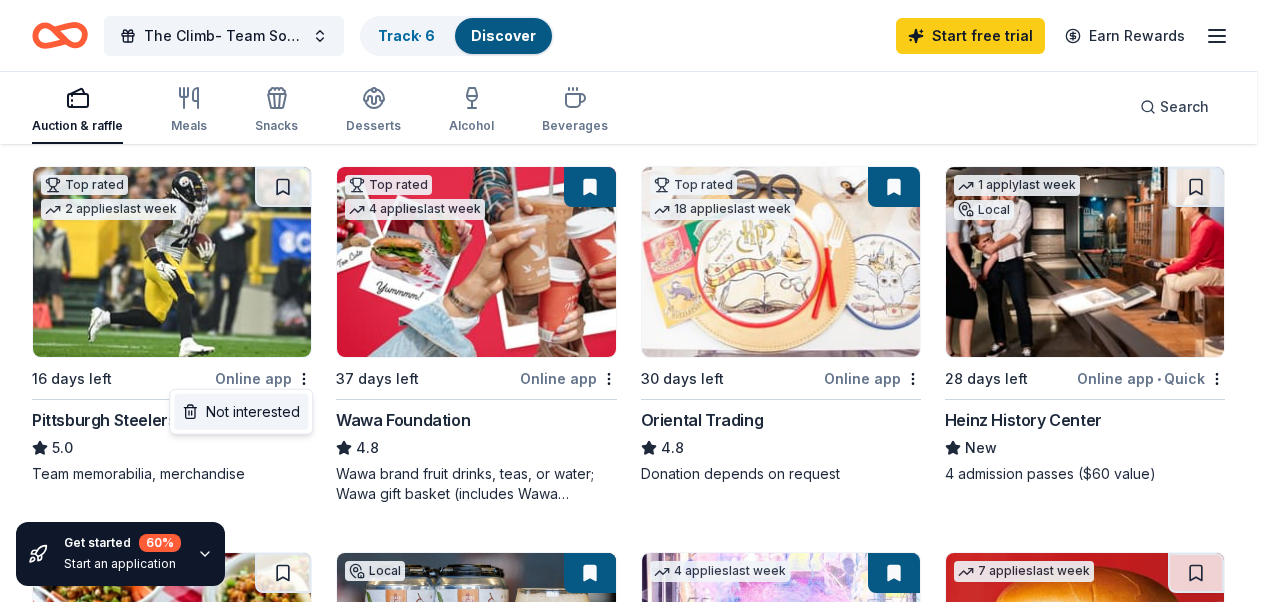 click on "Not interested" at bounding box center [241, 412] 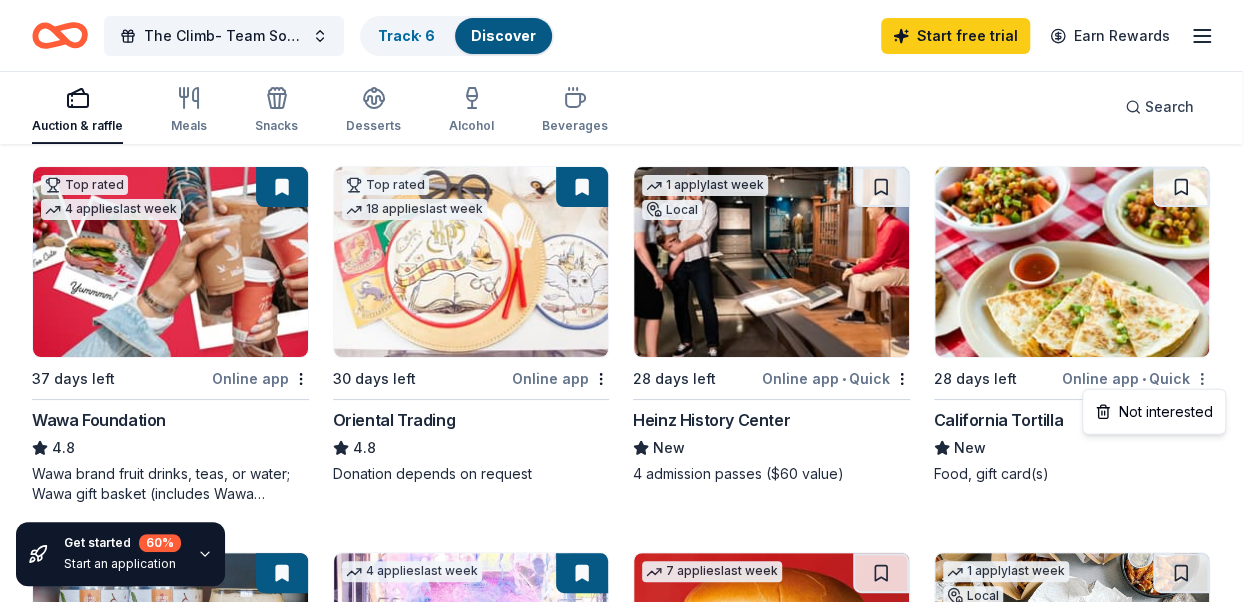 click on "The Climb- Team Southern Chester County Track · 6 Discover Start free trial Earn Rewards Auction & raffle Meals Snacks Desserts Alcohol Beverages Search Filter 2 Application methods Causes Eligibility Just added Sort Get started 60 % Start an application 248 results in [CITY], [STATE] Application deadlines 31 this month 216 in September 1 in October 32 passed Top rated 4 applies last week 37 days left Online app Wawa Foundation 4.8 Wawa brand fruit drinks, teas, or water; Wawa gift basket (includes Wawa products and coupons) Top rated 18 applies last week 30 days left Online app Oriental Trading 4.8 Donation depends on request 1 apply last week Local 28 days left Online app • Quick Heinz History Center New 4 admission passes ($60 value) 28 days left Online app • Quick California Tortilla New Food, gift card(s) Local 28 days left Online app • Quick Levante Brewing Co. New Beer, gift card(s), glassware, apparel 4 applies last week 28 days left Online app • Quick 5.0 7 1" at bounding box center [628, 99] 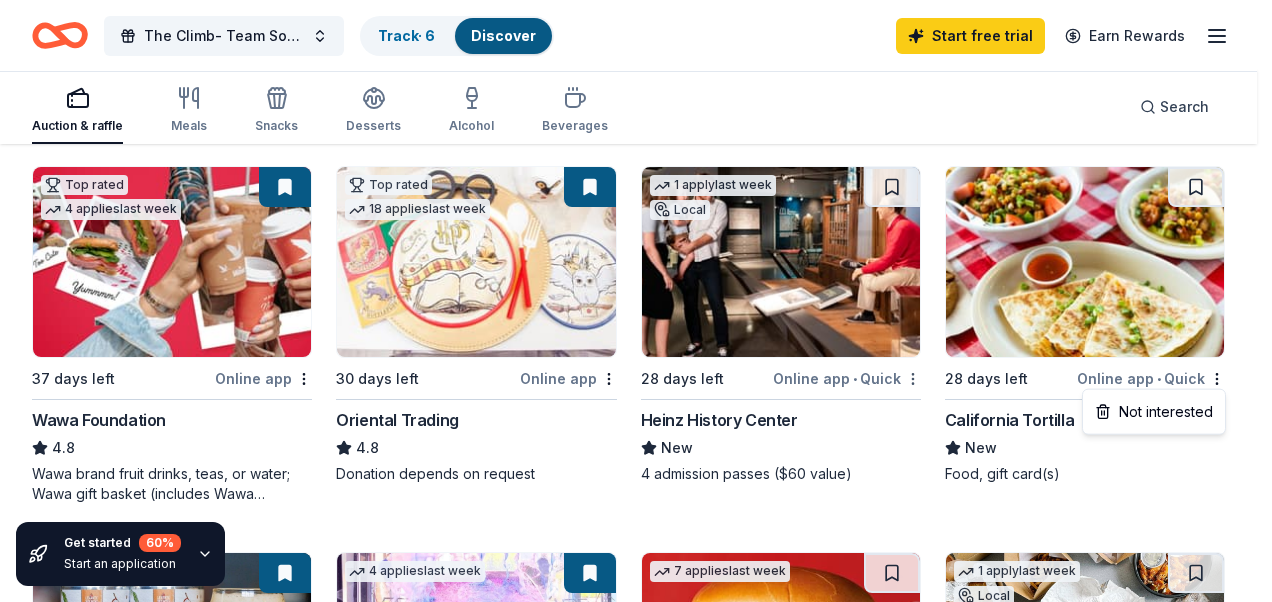 click on "The Climb- Team Southern Chester County Track · 6 Discover Start free trial Earn Rewards Auction & raffle Meals Snacks Desserts Alcohol Beverages Search Filter 2 Application methods Causes Eligibility Just added Sort Get started 60 % Start an application 248 results in [CITY], [STATE] Application deadlines 31 this month 216 in September 1 in October 32 passed Top rated 4 applies last week 37 days left Online app Wawa Foundation 4.8 Wawa brand fruit drinks, teas, or water; Wawa gift basket (includes Wawa products and coupons) Top rated 18 applies last week 30 days left Online app Oriental Trading 4.8 Donation depends on request 1 apply last week Local 28 days left Online app • Quick Heinz History Center New 4 admission passes ($60 value) 28 days left Online app • Quick California Tortilla New Food, gift card(s) Local 28 days left Online app • Quick Levante Brewing Co. New Beer, gift card(s), glassware, apparel 4 applies last week 28 days left Online app • Quick 5.0 7 1" at bounding box center (636, 99) 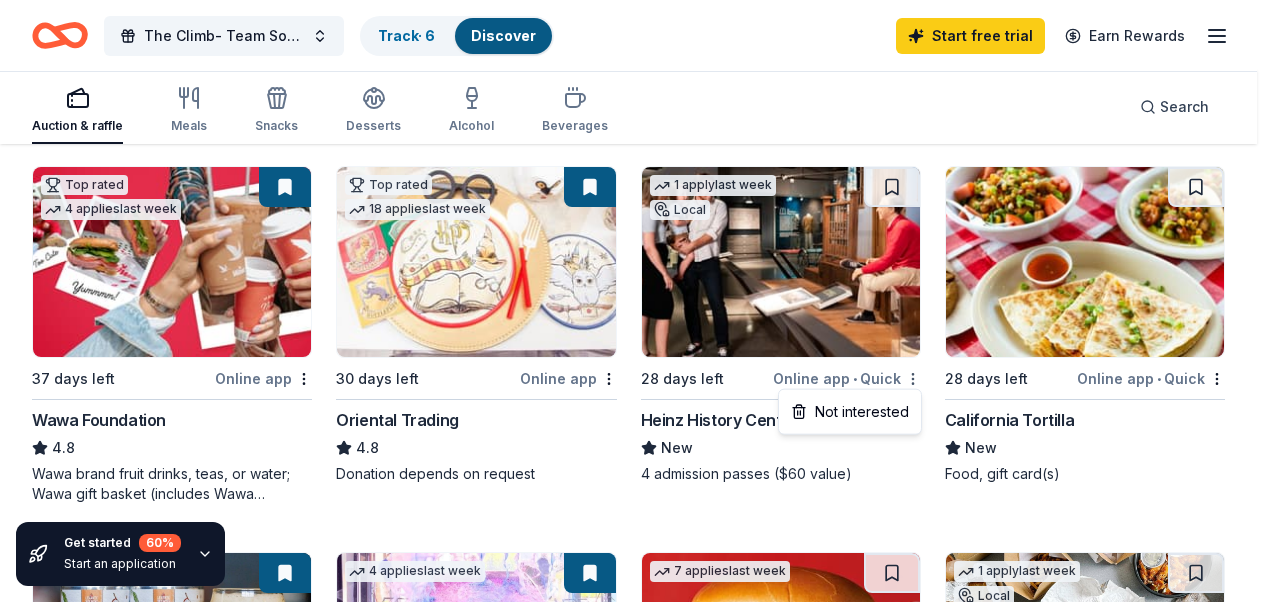 click on "The Climb- Team Southern Chester County Track · 6 Discover Start free trial Earn Rewards Auction & raffle Meals Snacks Desserts Alcohol Beverages Search Filter 2 Application methods Causes Eligibility Just added Sort Get started 60 % Start an application 248 results in [CITY], [STATE] Application deadlines 31 this month 216 in September 1 in October 32 passed Top rated 4 applies last week 37 days left Online app Wawa Foundation 4.8 Wawa brand fruit drinks, teas, or water; Wawa gift basket (includes Wawa products and coupons) Top rated 18 applies last week 30 days left Online app Oriental Trading 4.8 Donation depends on request 1 apply last week Local 28 days left Online app • Quick Heinz History Center New 4 admission passes ($60 value) 28 days left Online app • Quick California Tortilla New Food, gift card(s) Local 28 days left Online app • Quick Levante Brewing Co. New Beer, gift card(s), glassware, apparel 4 applies last week 28 days left Online app • Quick 5.0 7 1" at bounding box center (636, 99) 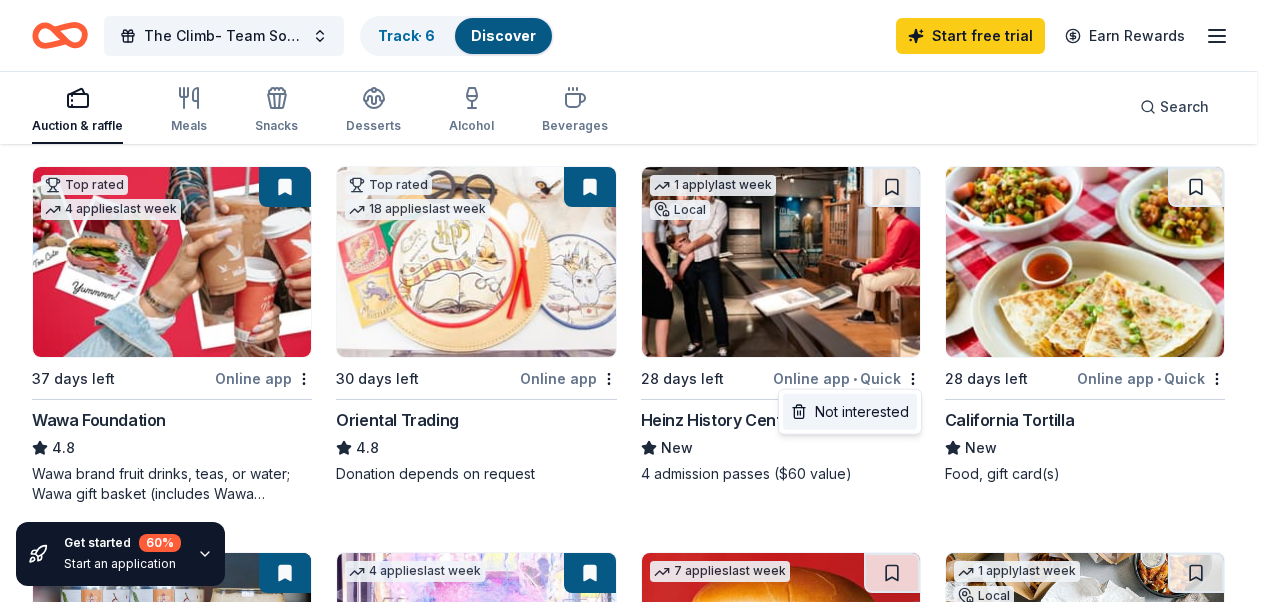 click on "Not interested" at bounding box center (850, 412) 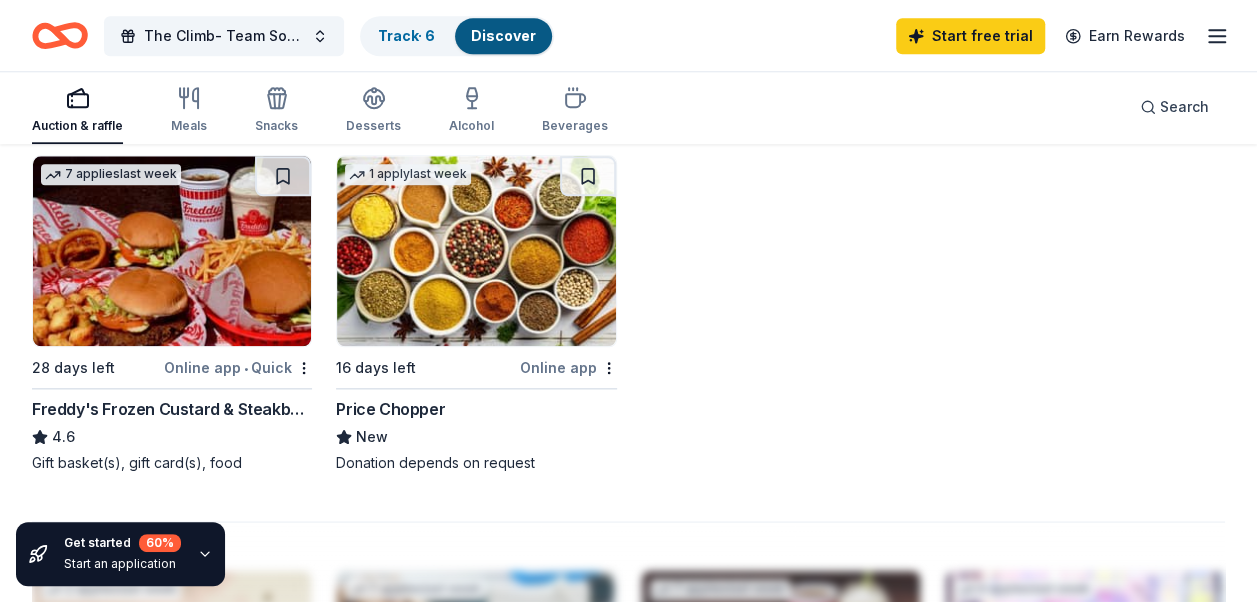 scroll, scrollTop: 0, scrollLeft: 0, axis: both 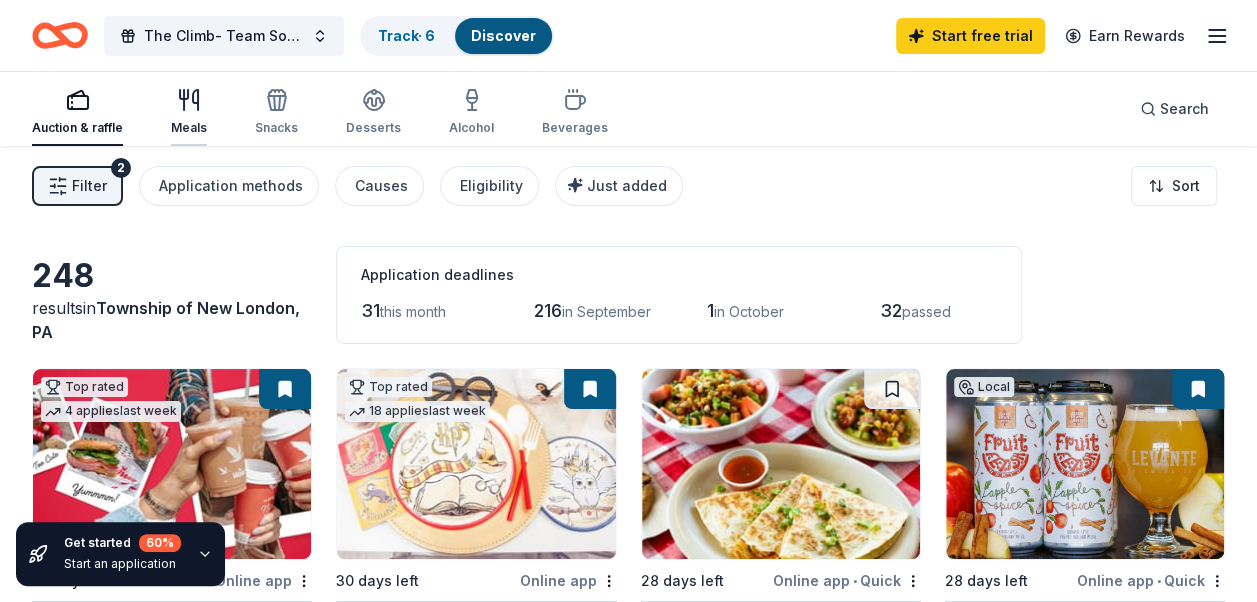 click on "Meals" at bounding box center [189, 128] 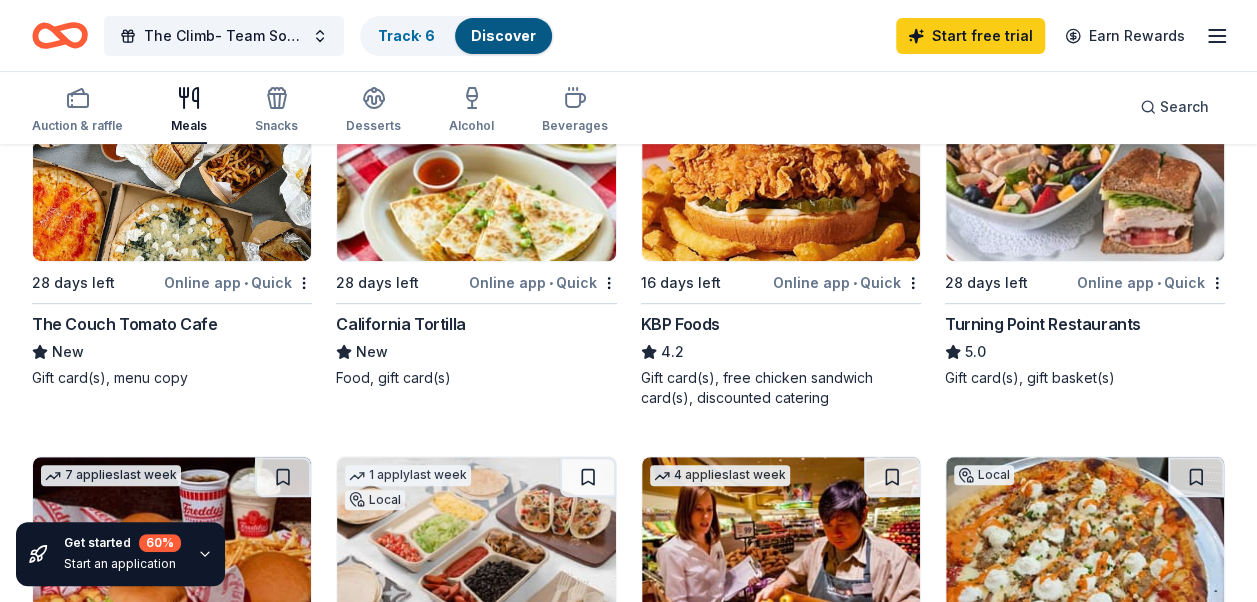 scroll, scrollTop: 0, scrollLeft: 0, axis: both 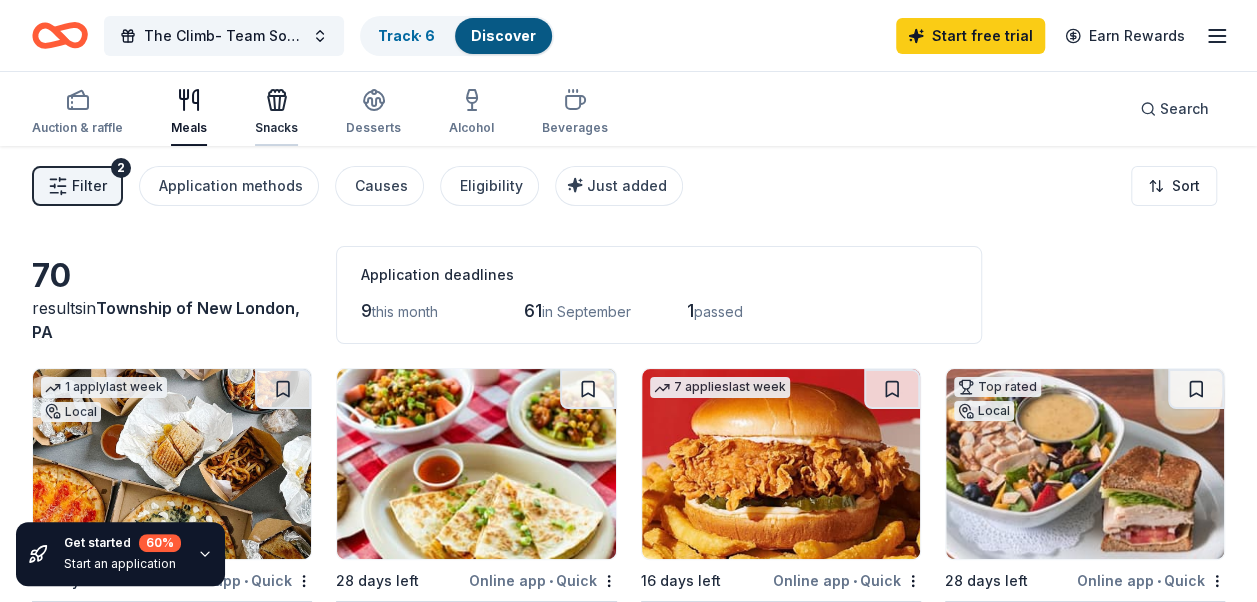 click on "Snacks" at bounding box center [276, 128] 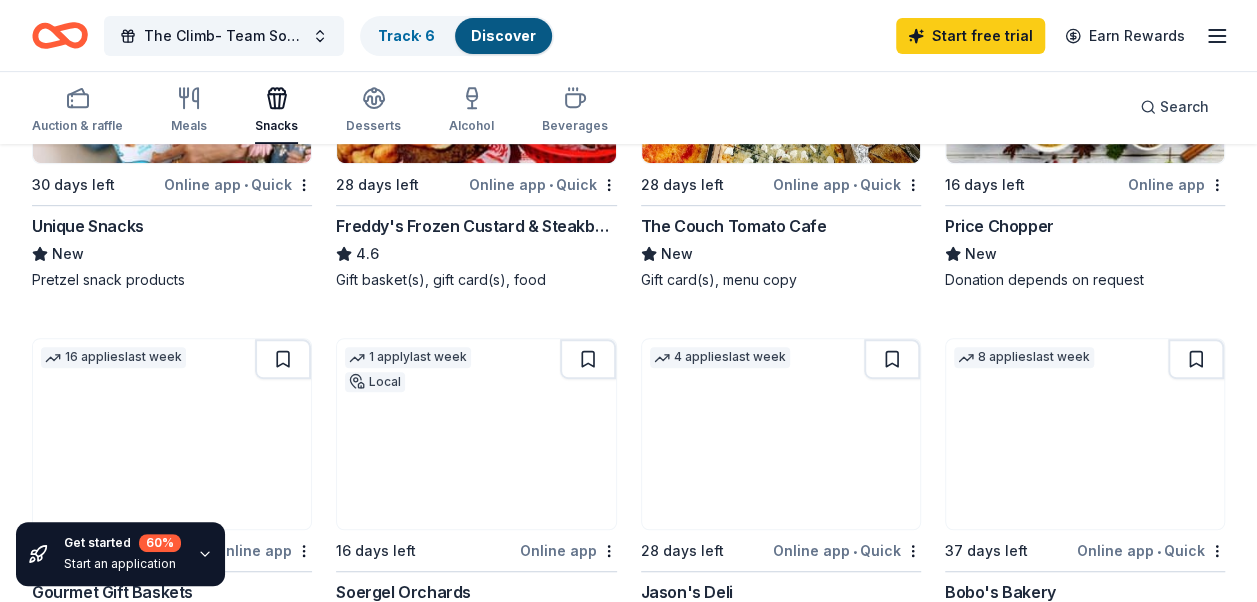 scroll, scrollTop: 568, scrollLeft: 0, axis: vertical 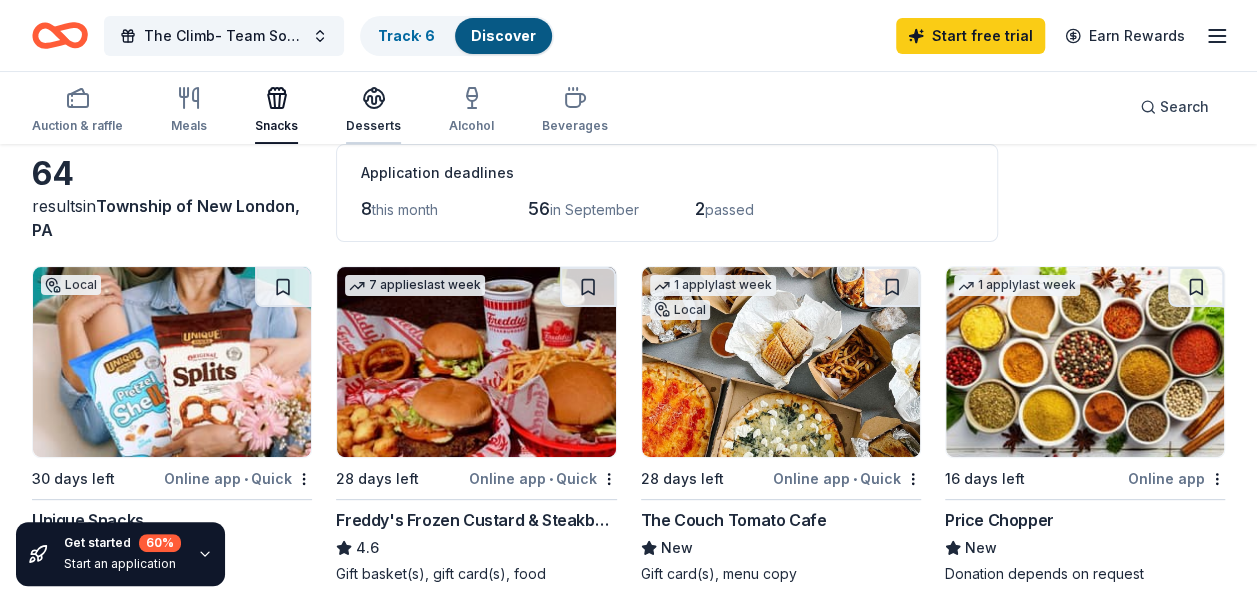 click on "Desserts" at bounding box center (373, 110) 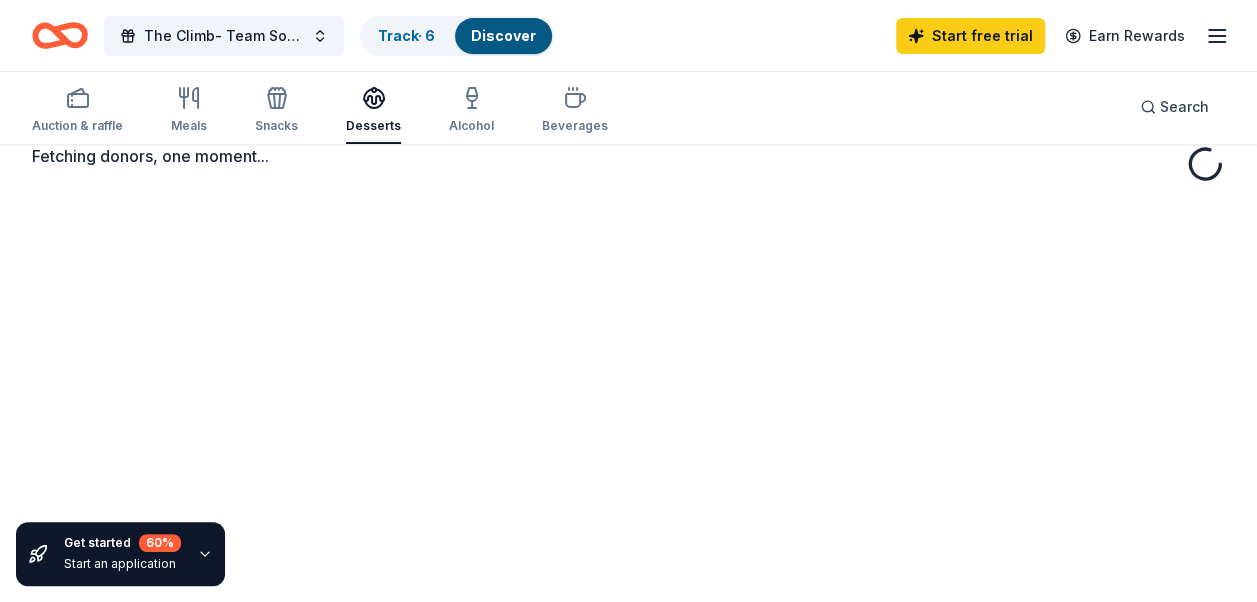 scroll, scrollTop: 0, scrollLeft: 0, axis: both 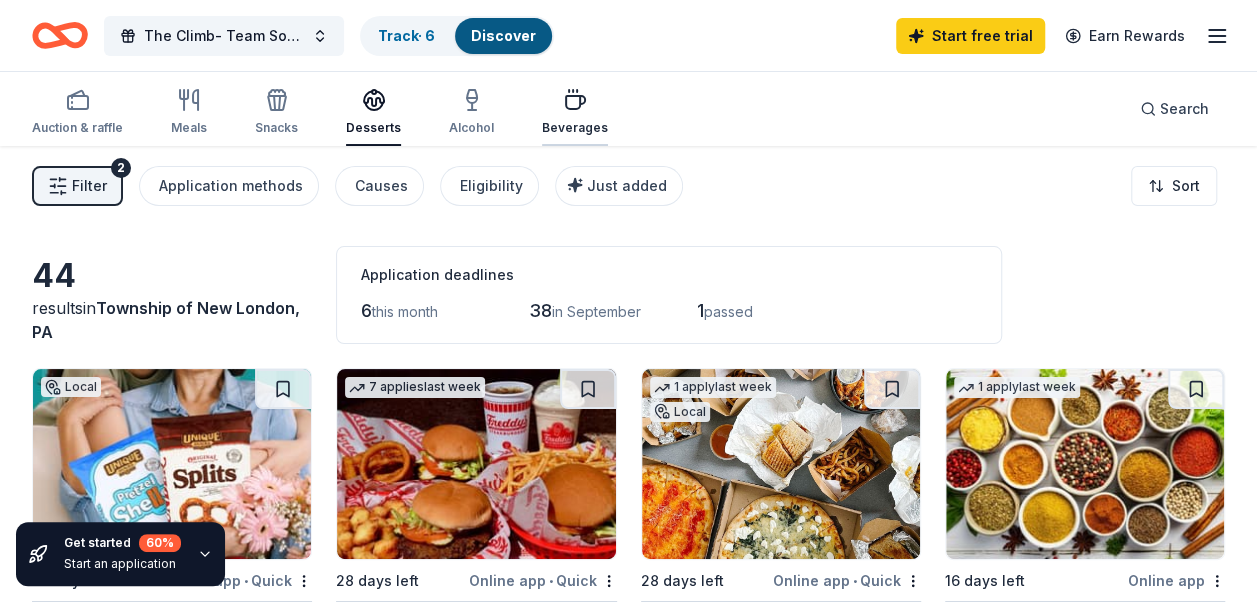click 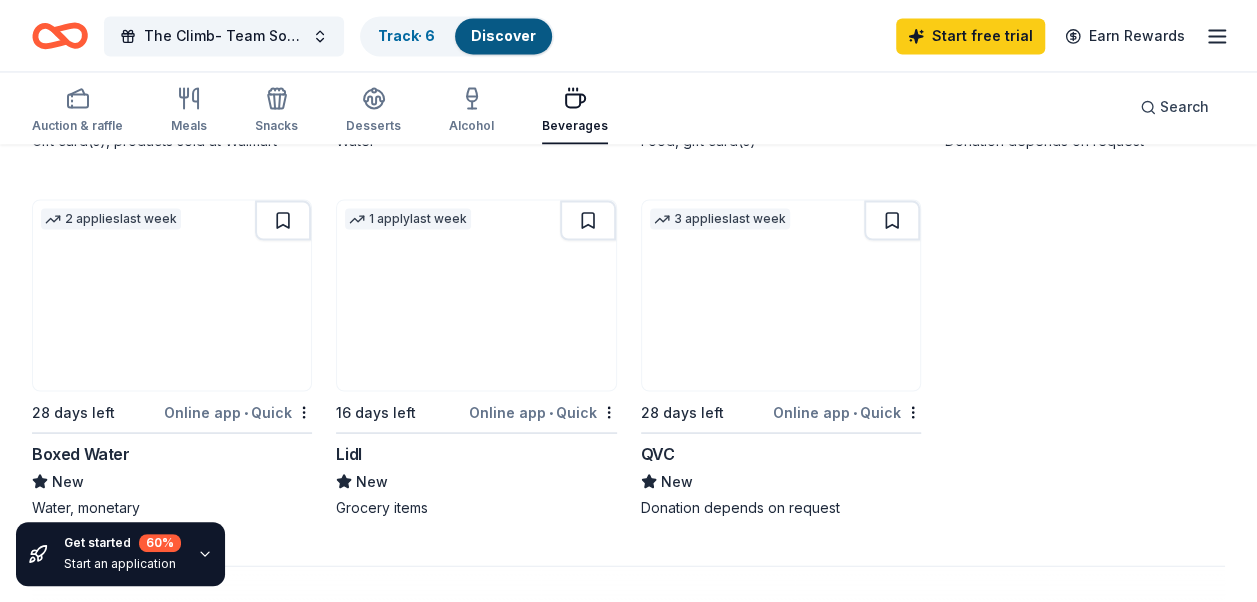 scroll, scrollTop: 1680, scrollLeft: 0, axis: vertical 